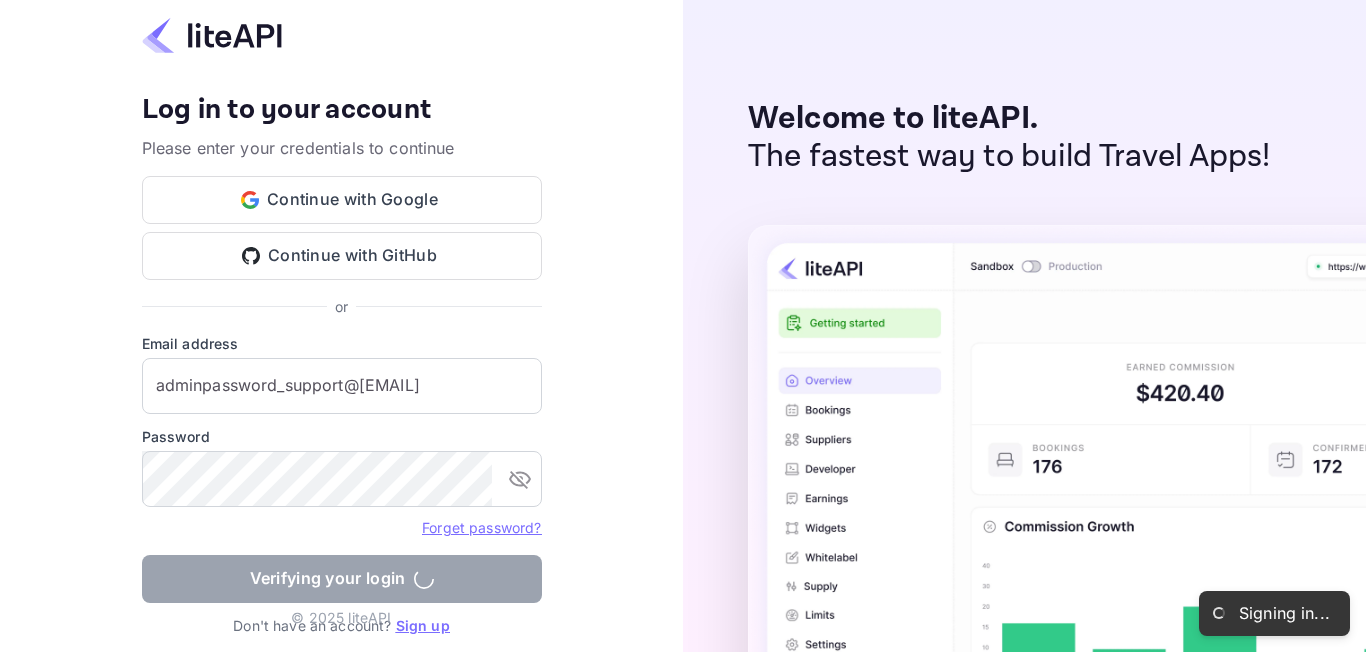 scroll, scrollTop: 0, scrollLeft: 0, axis: both 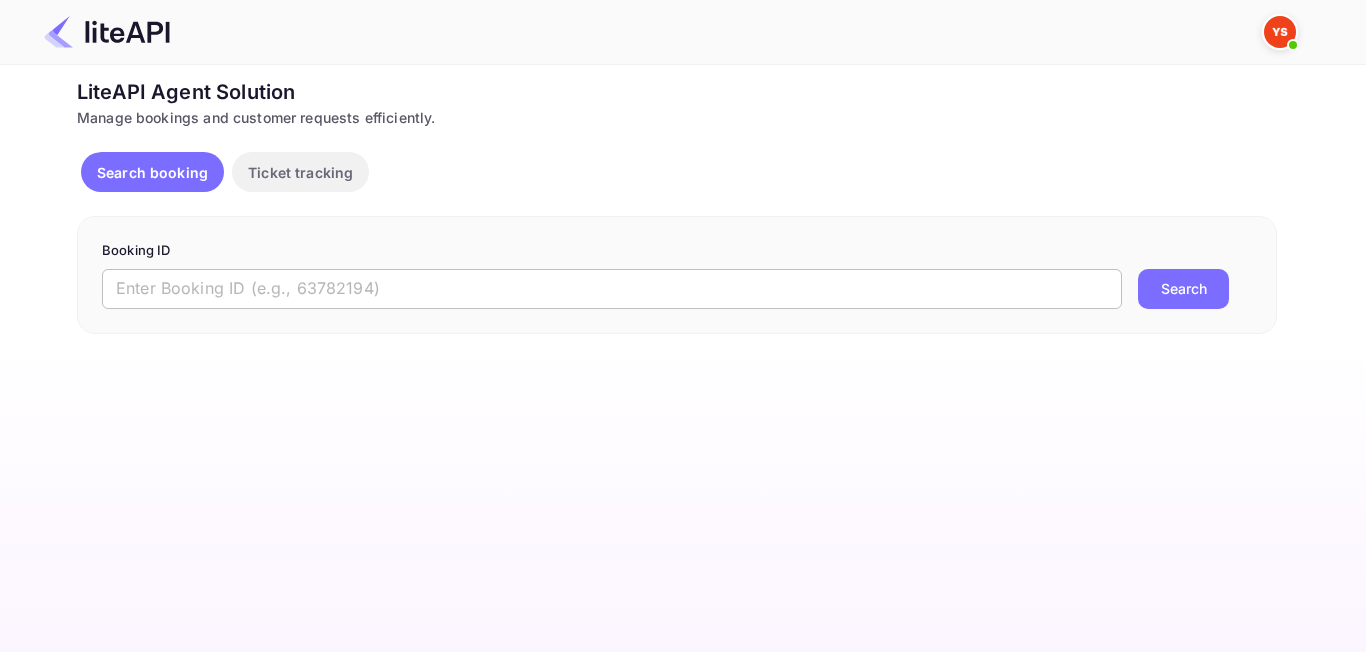 click at bounding box center [612, 289] 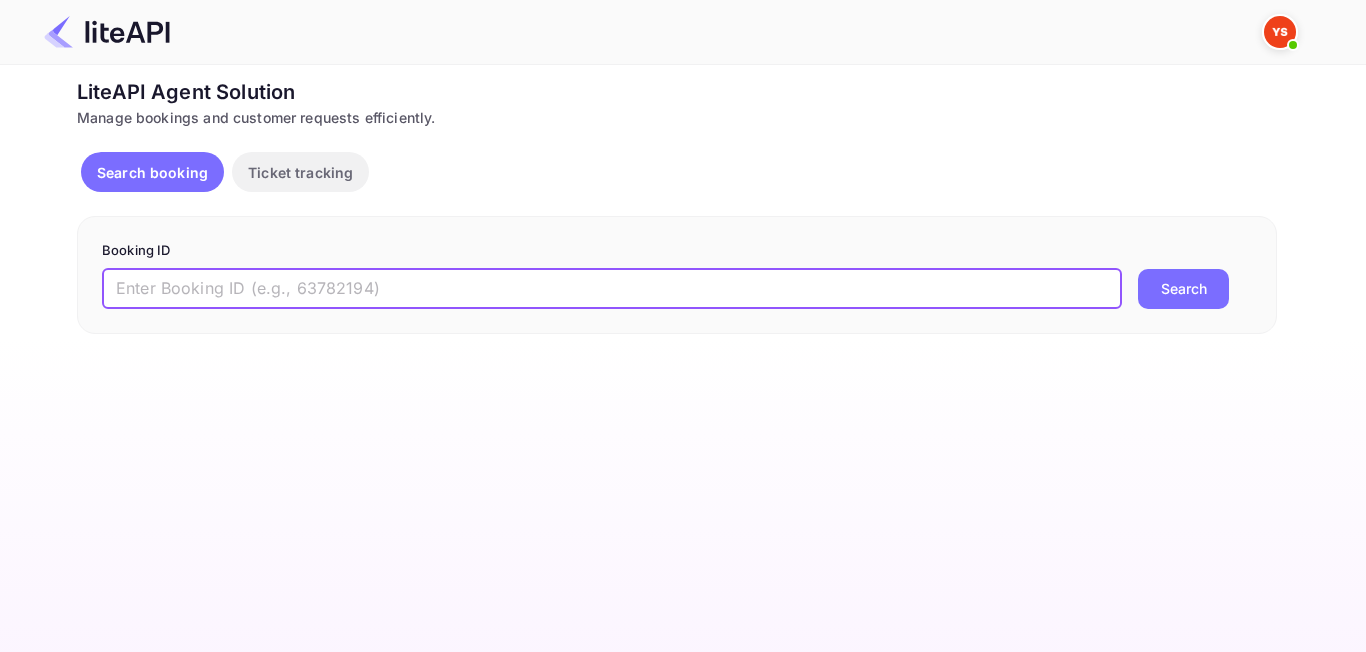 paste on "[NUMBER]" 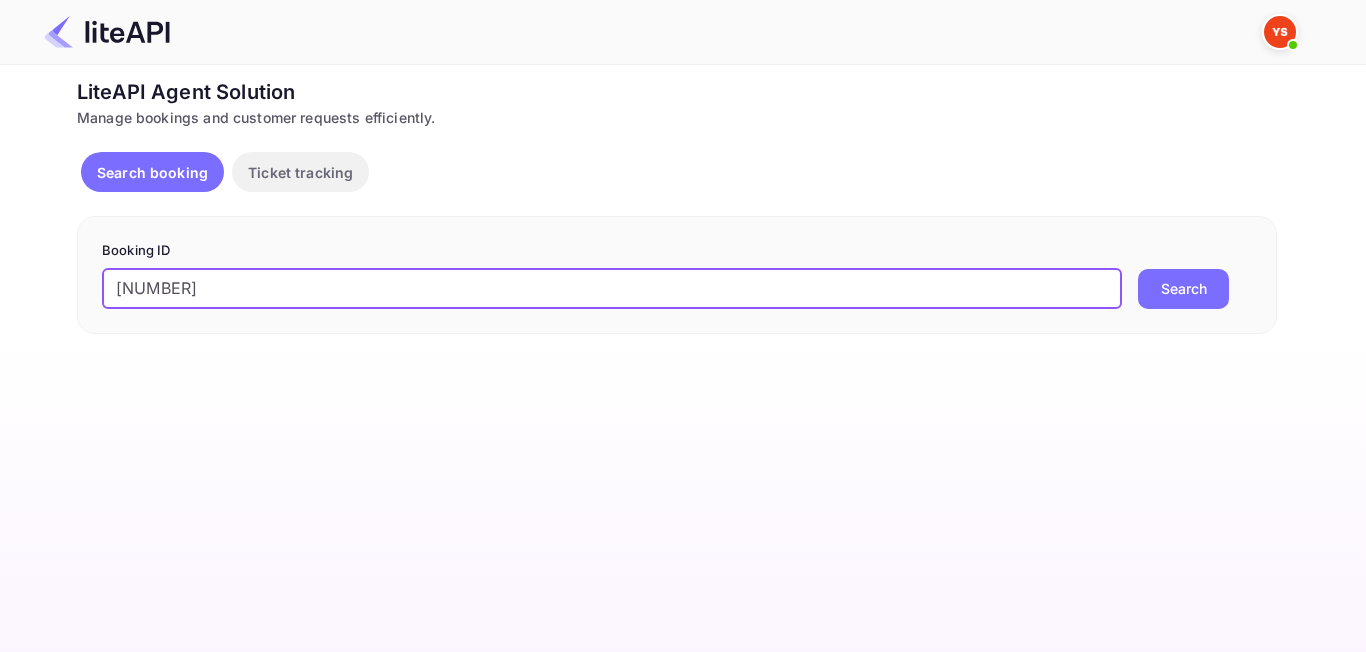 type on "[NUMBER]" 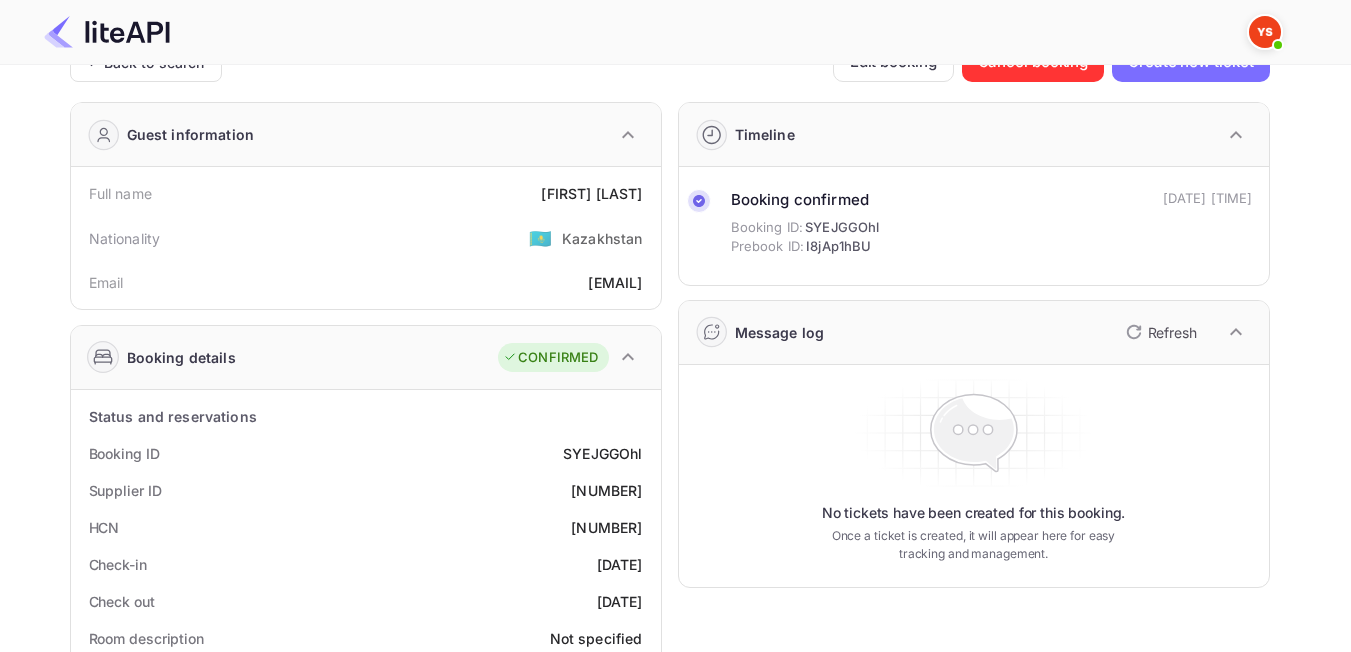 scroll, scrollTop: 0, scrollLeft: 0, axis: both 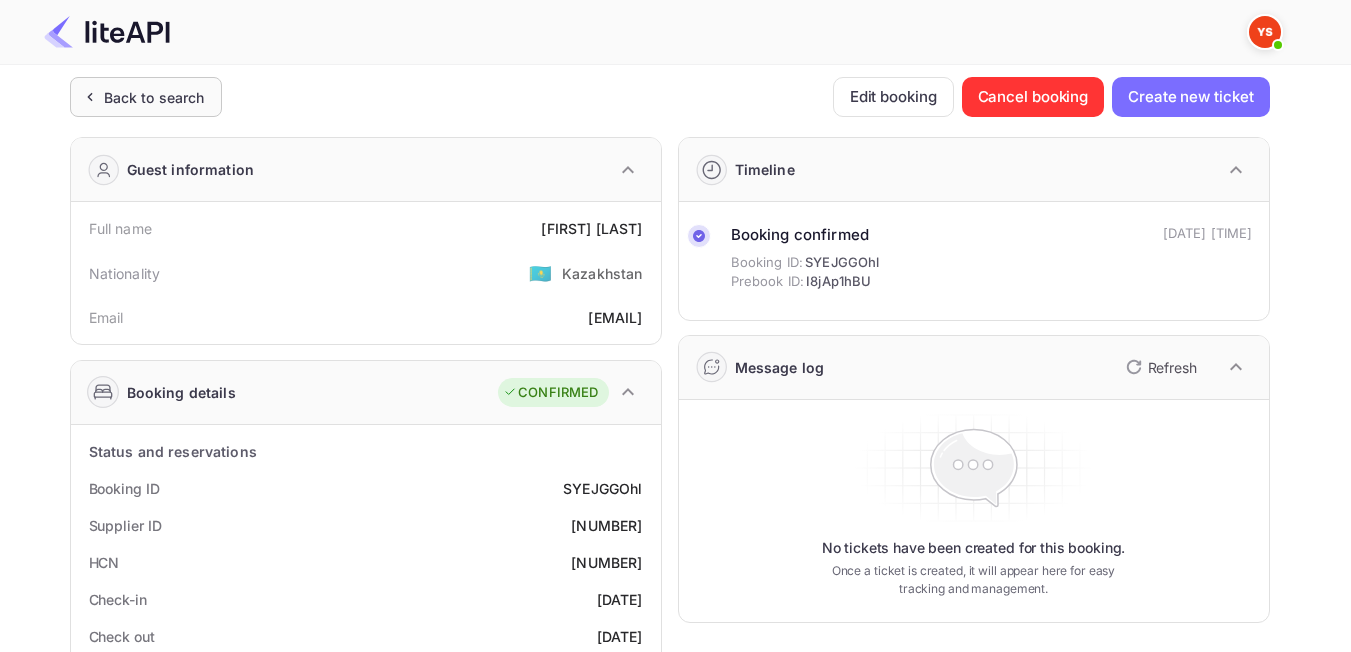 click on "Back to search" at bounding box center (154, 97) 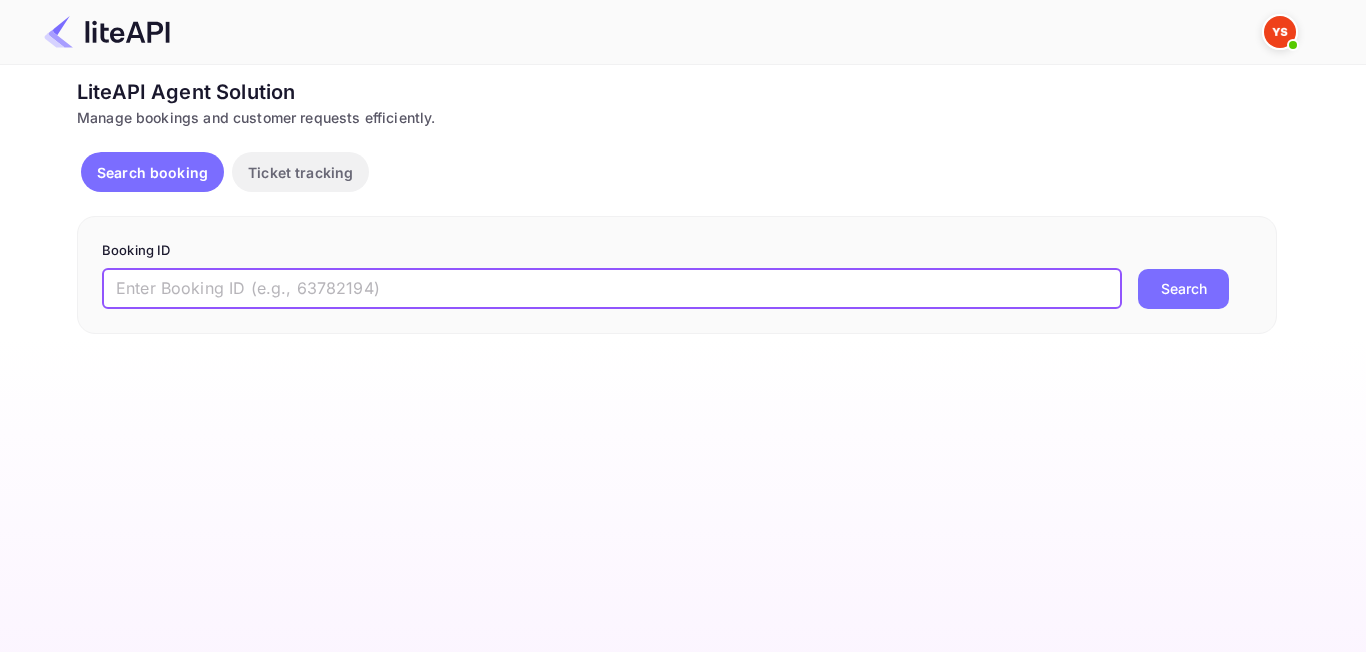 paste on "[NUMBER]" 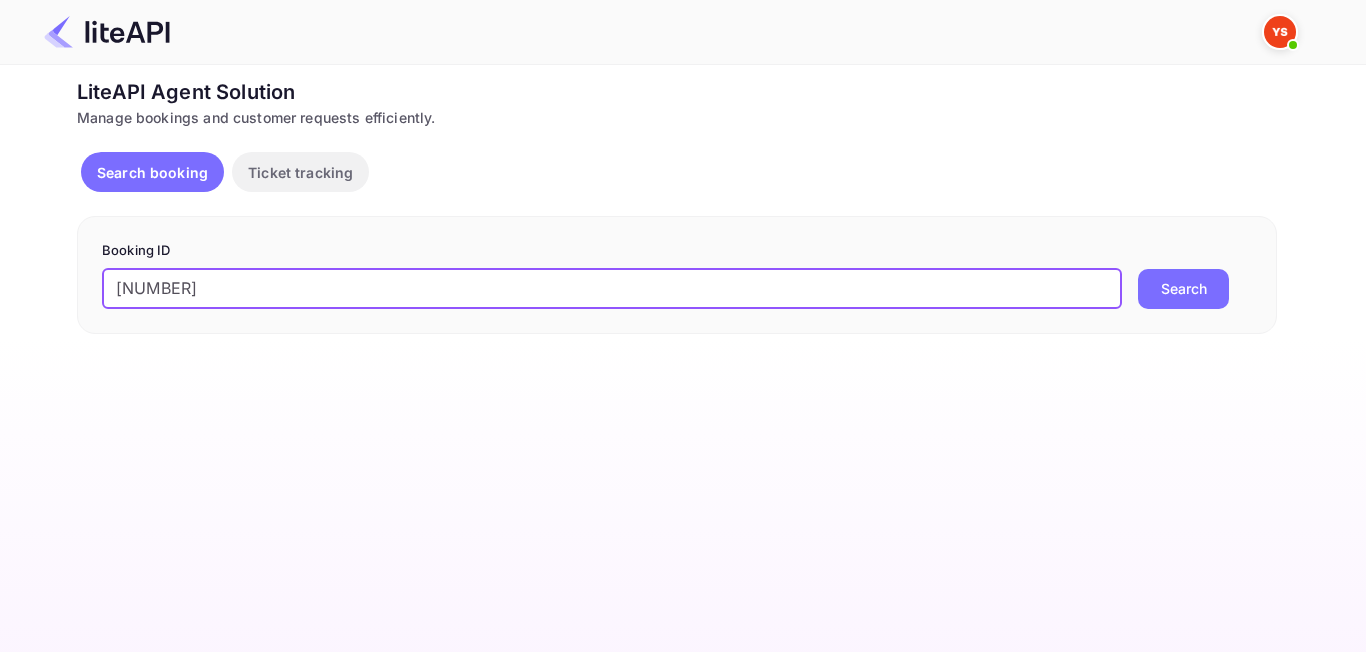 click on "[NUMBER]" at bounding box center (612, 289) 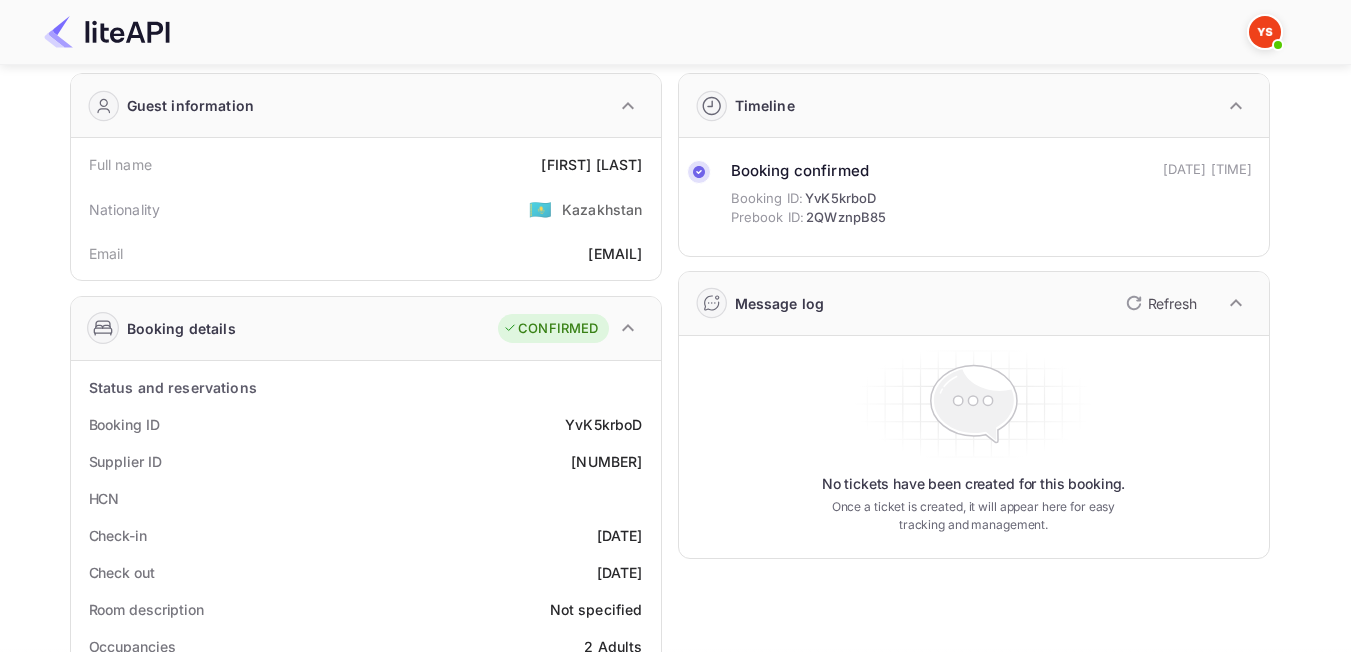 scroll, scrollTop: 0, scrollLeft: 0, axis: both 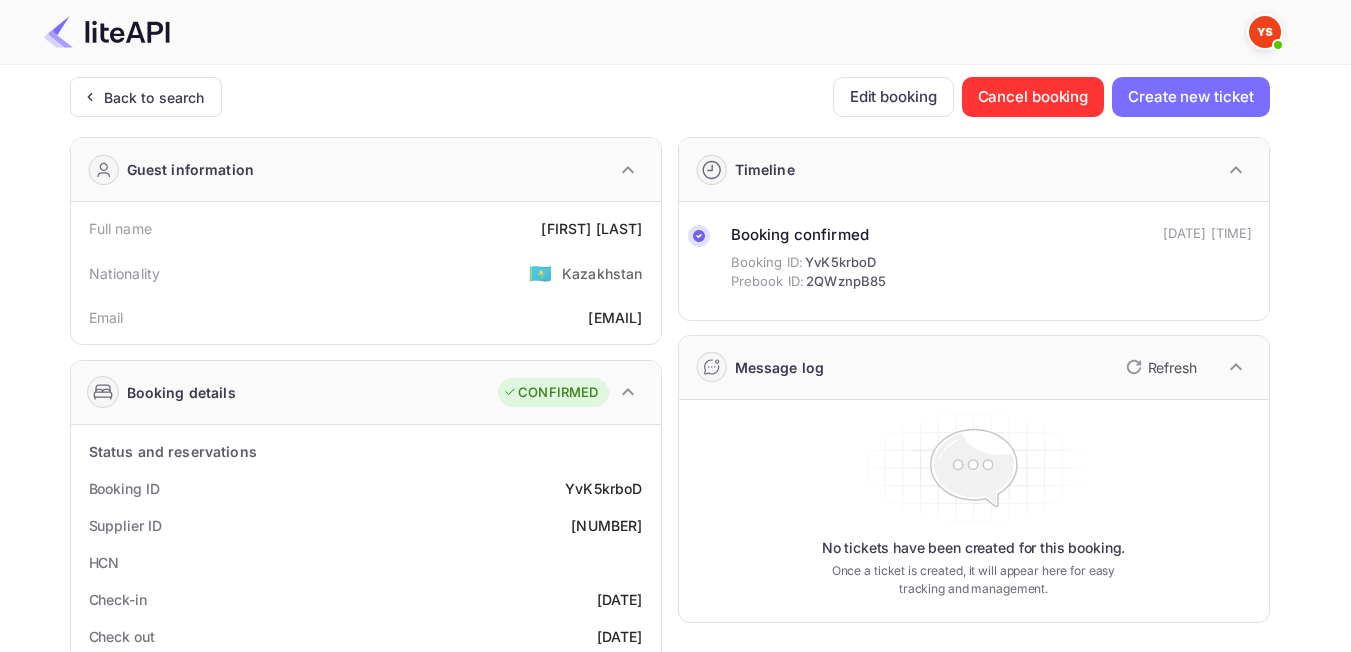 drag, startPoint x: 636, startPoint y: 231, endPoint x: 521, endPoint y: 229, distance: 115.01739 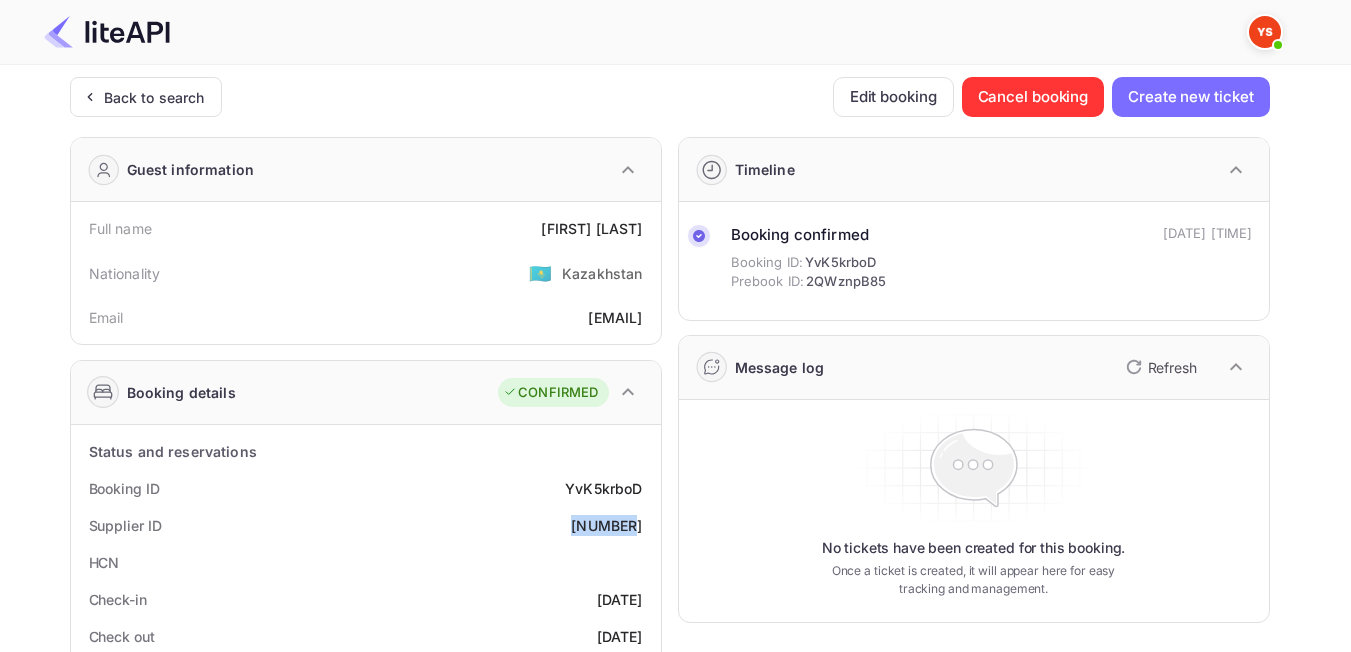 drag, startPoint x: 652, startPoint y: 523, endPoint x: 565, endPoint y: 530, distance: 87.28116 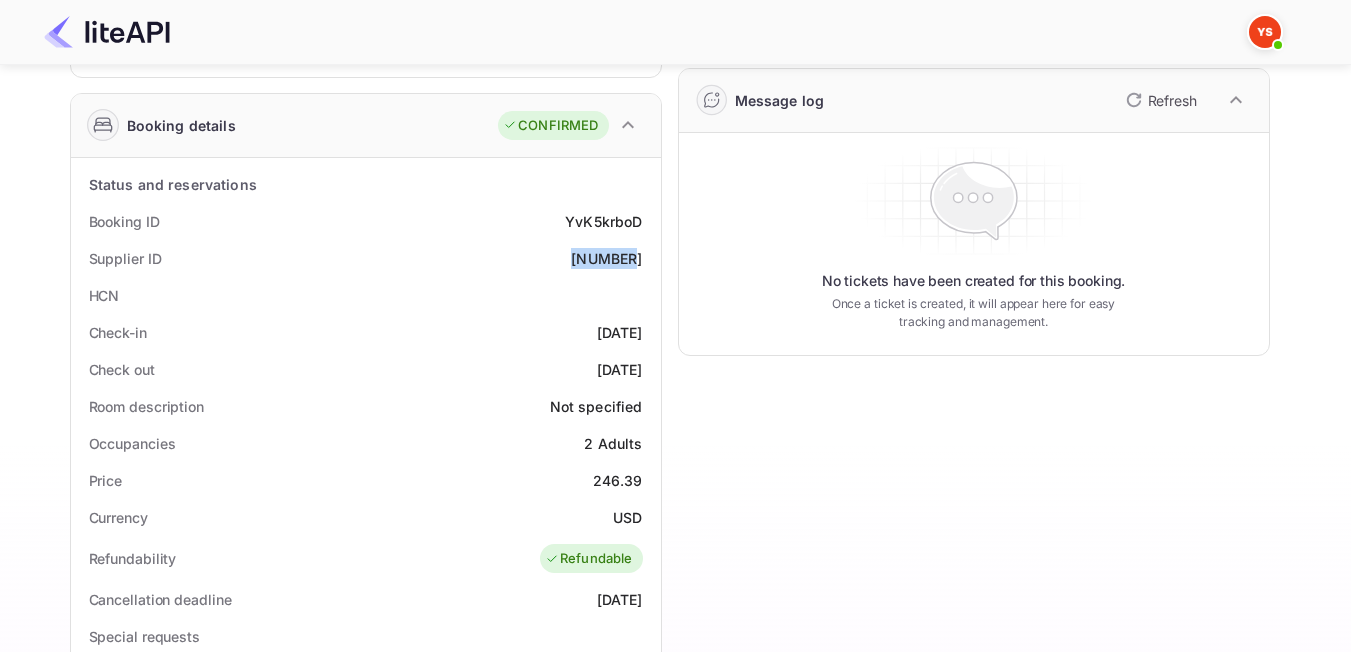 scroll, scrollTop: 400, scrollLeft: 0, axis: vertical 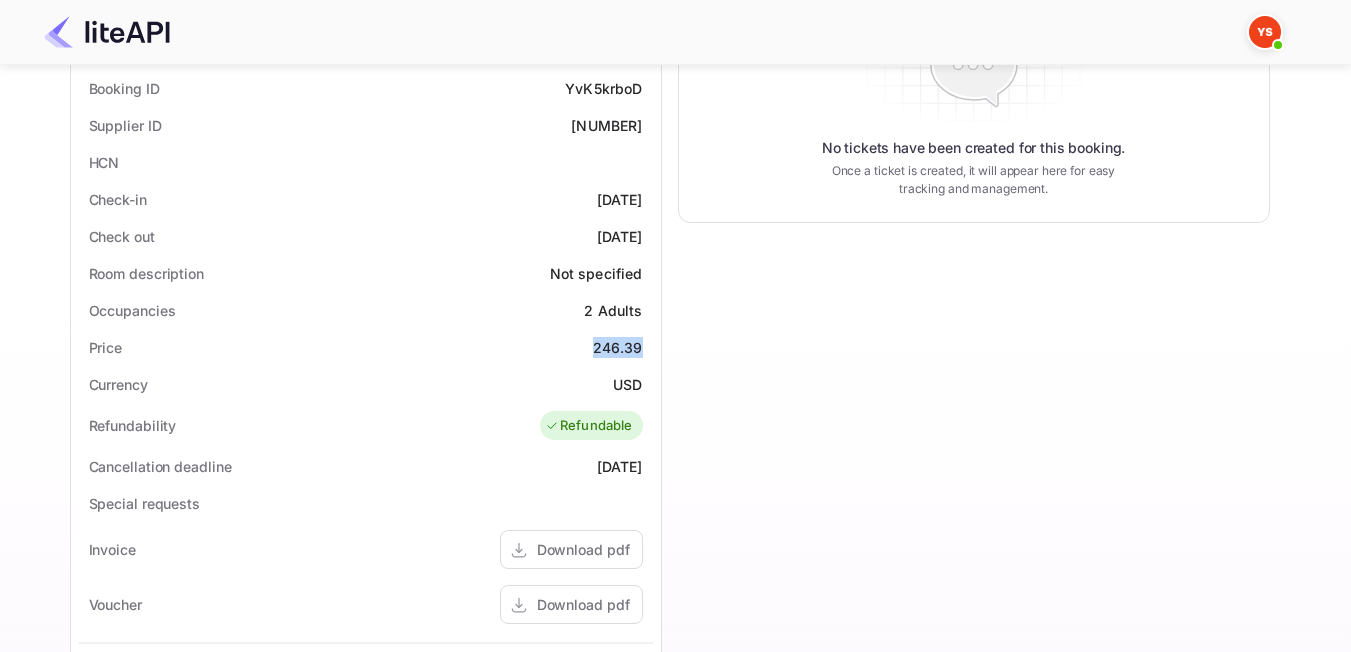 drag, startPoint x: 652, startPoint y: 347, endPoint x: 592, endPoint y: 357, distance: 60.827625 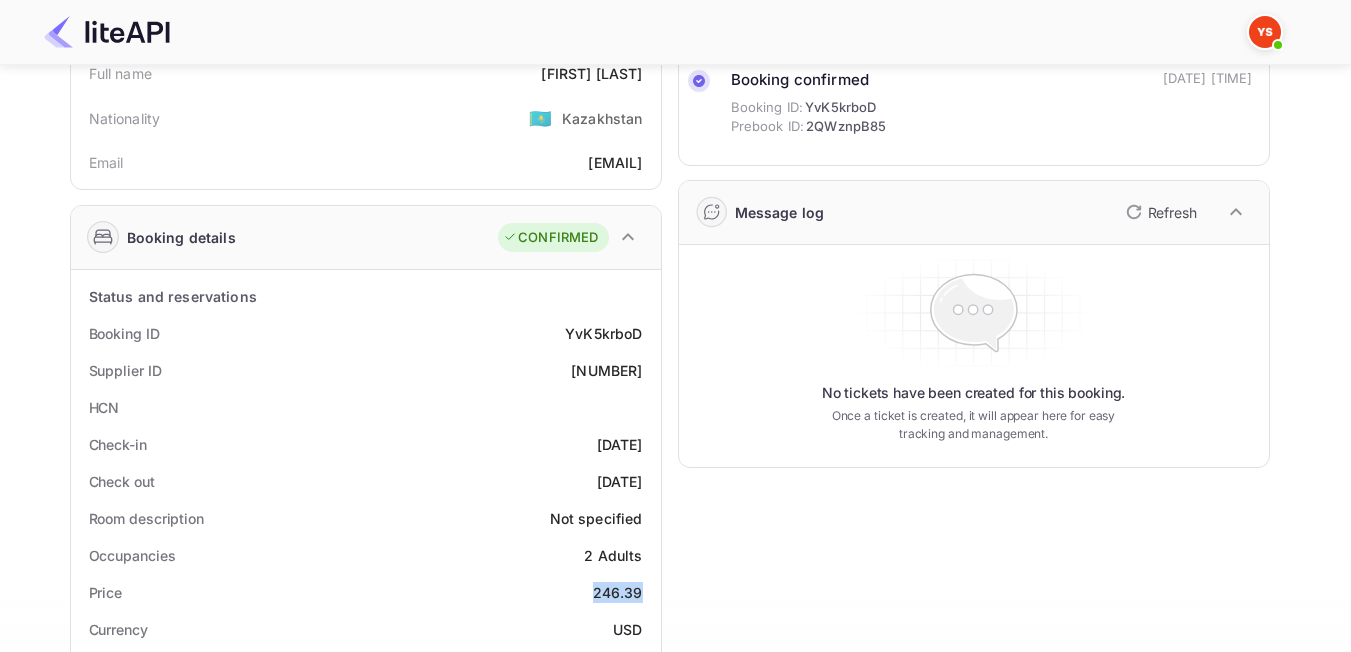 scroll, scrollTop: 200, scrollLeft: 0, axis: vertical 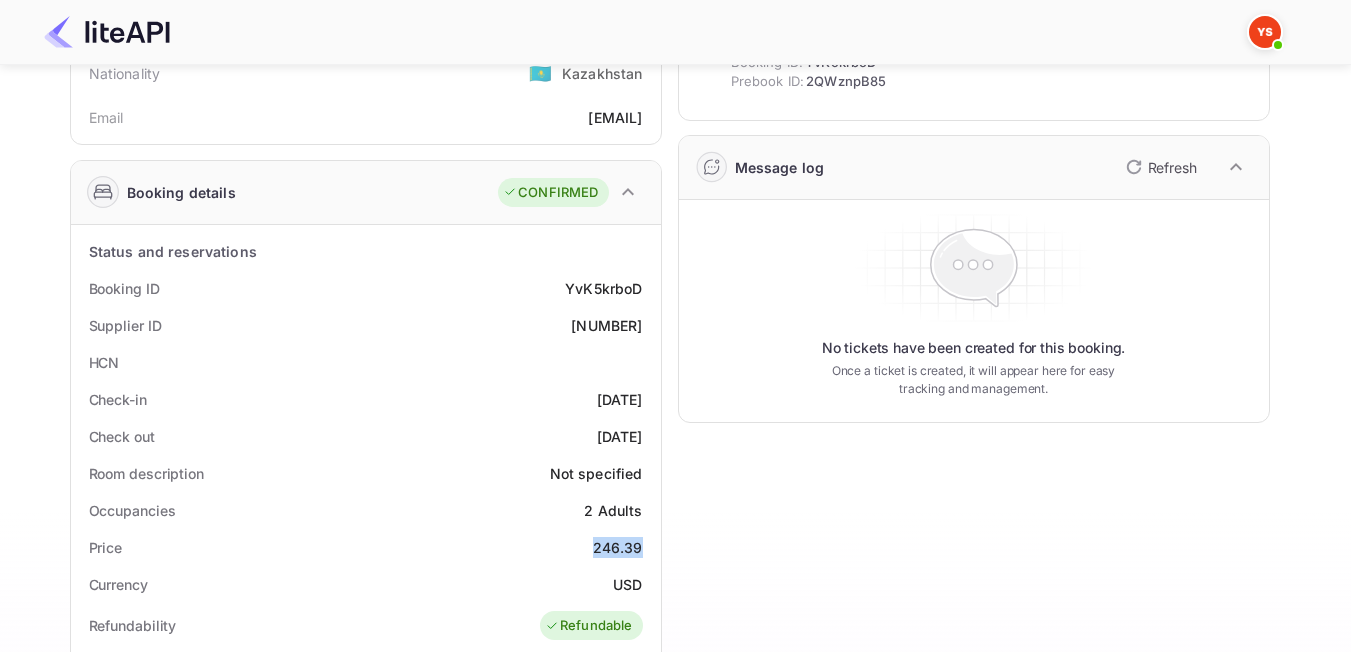 copy on "246.39" 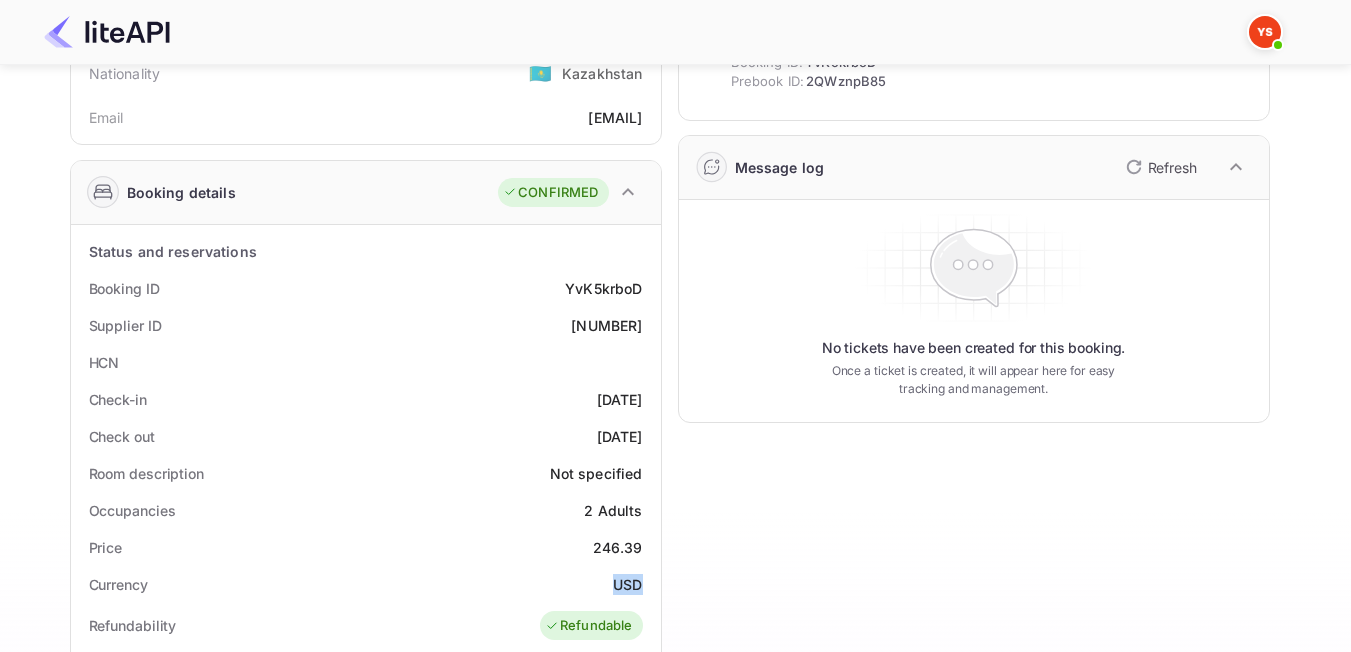 drag, startPoint x: 645, startPoint y: 580, endPoint x: 603, endPoint y: 591, distance: 43.416588 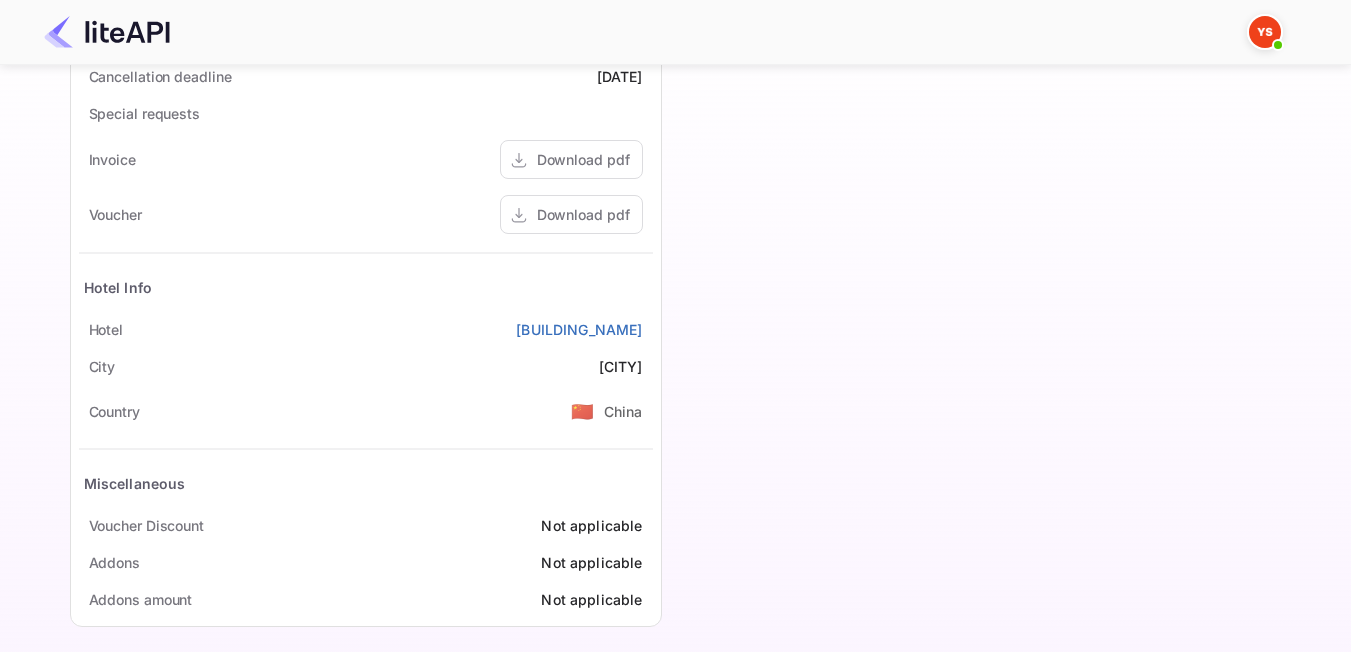 scroll, scrollTop: 803, scrollLeft: 0, axis: vertical 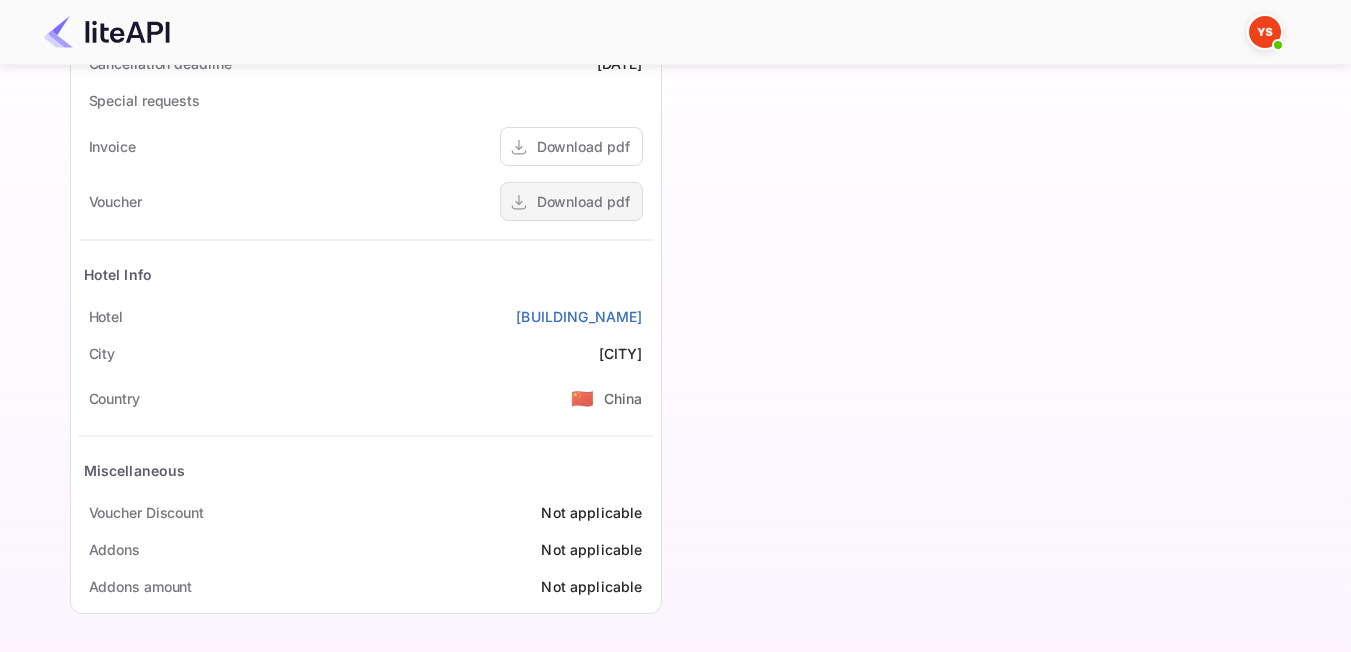 click on "Download pdf" at bounding box center (583, 201) 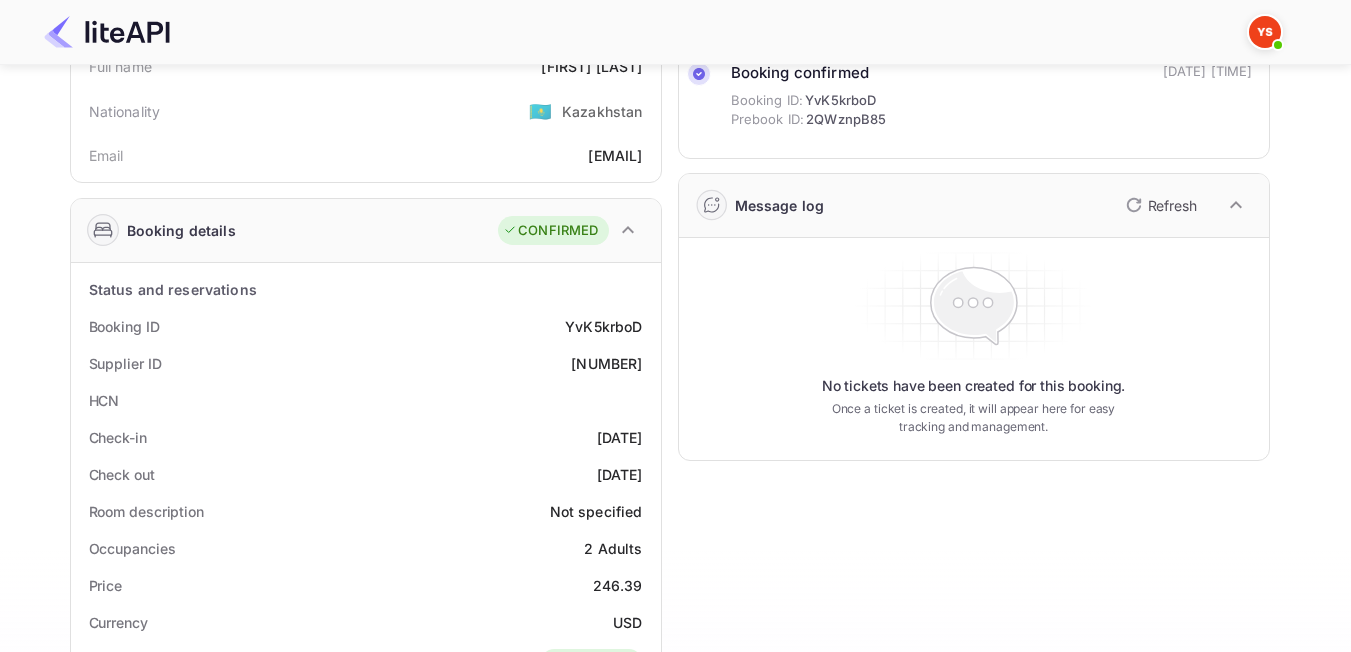 scroll, scrollTop: 0, scrollLeft: 0, axis: both 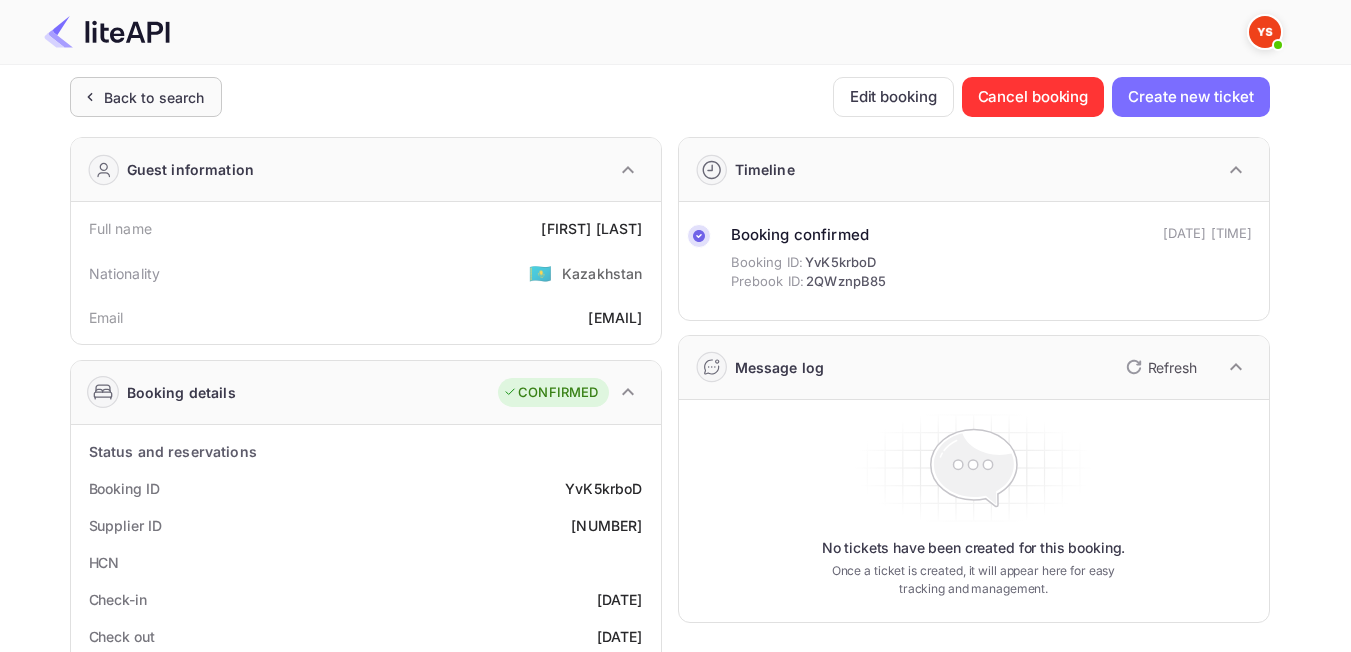 click 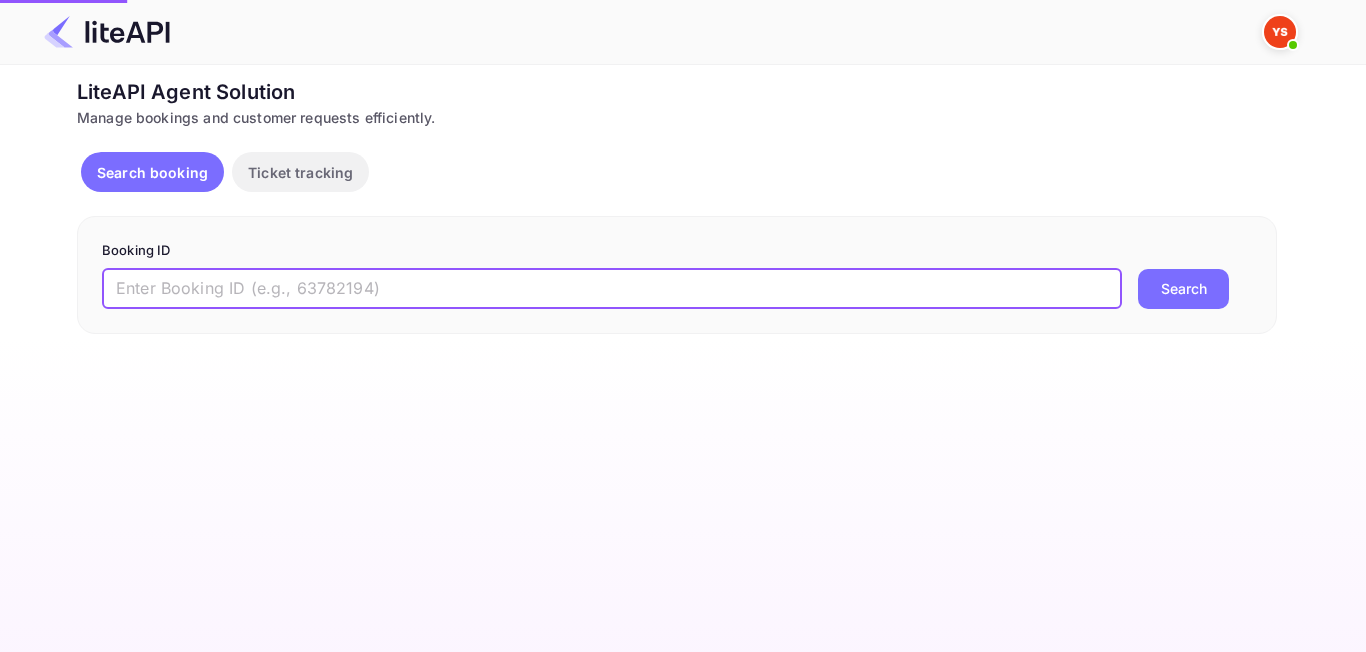 paste on "[NUMBER]" 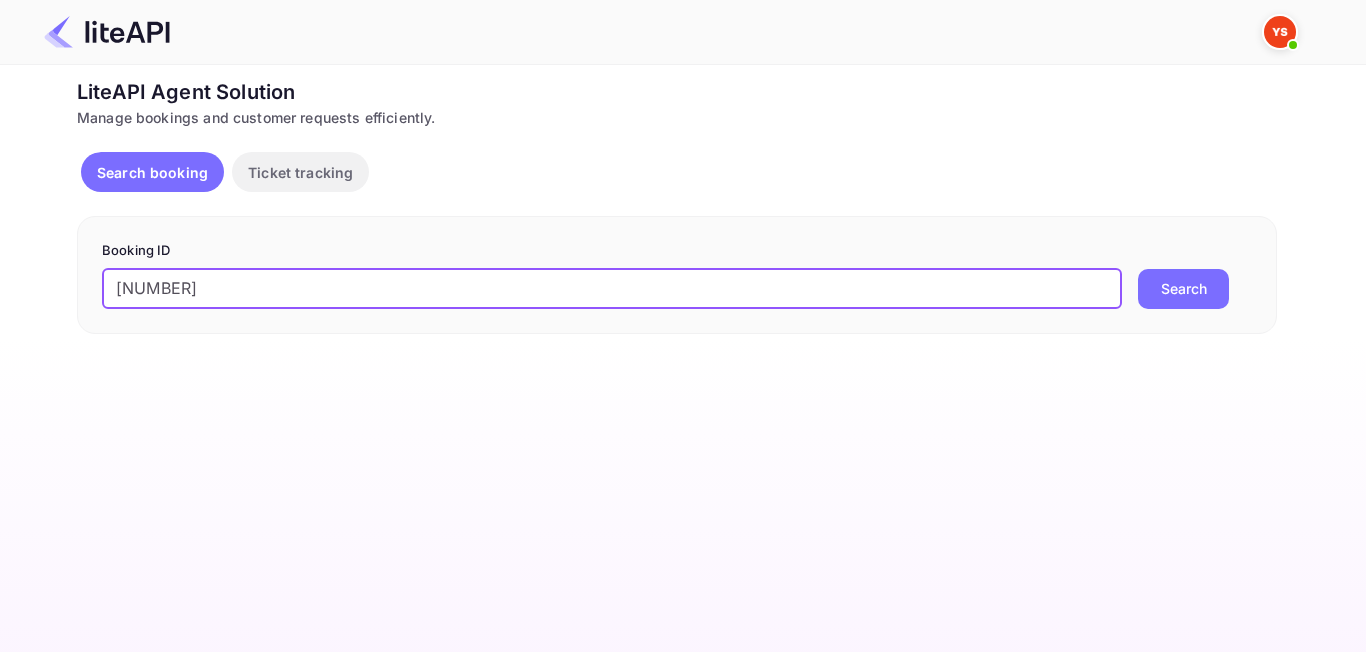 type on "[NUMBER]" 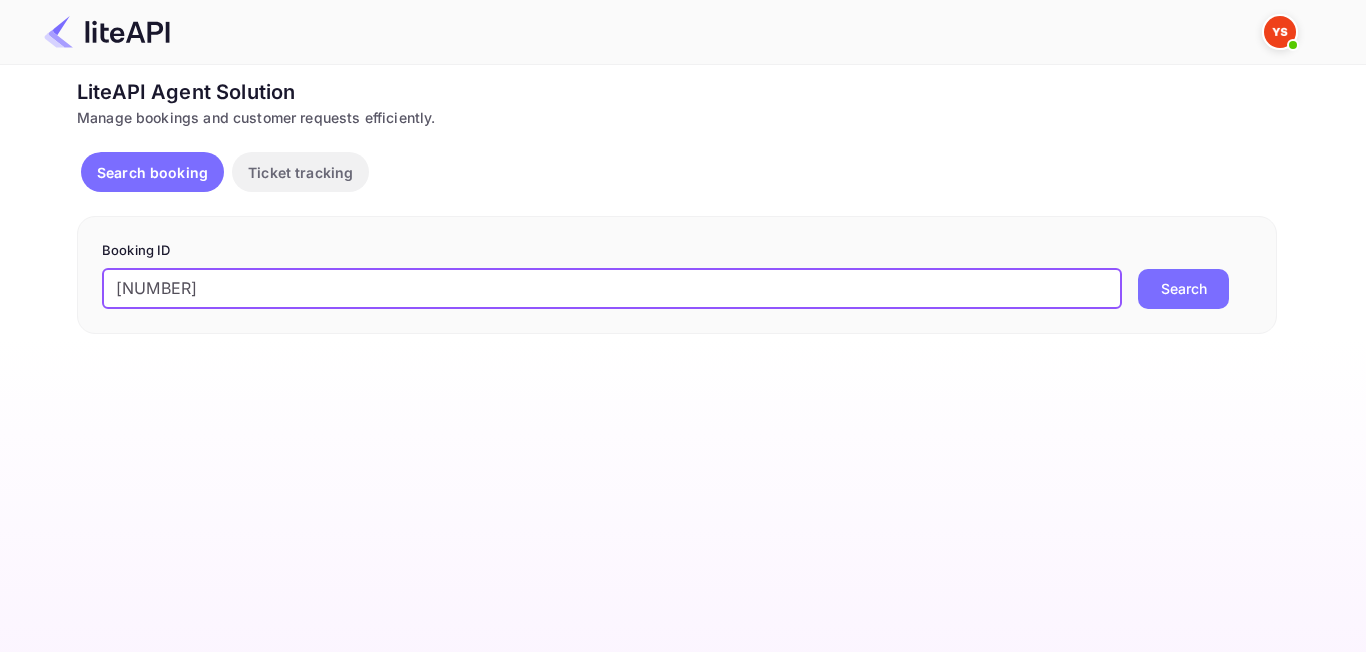 click on "Search" at bounding box center [1183, 289] 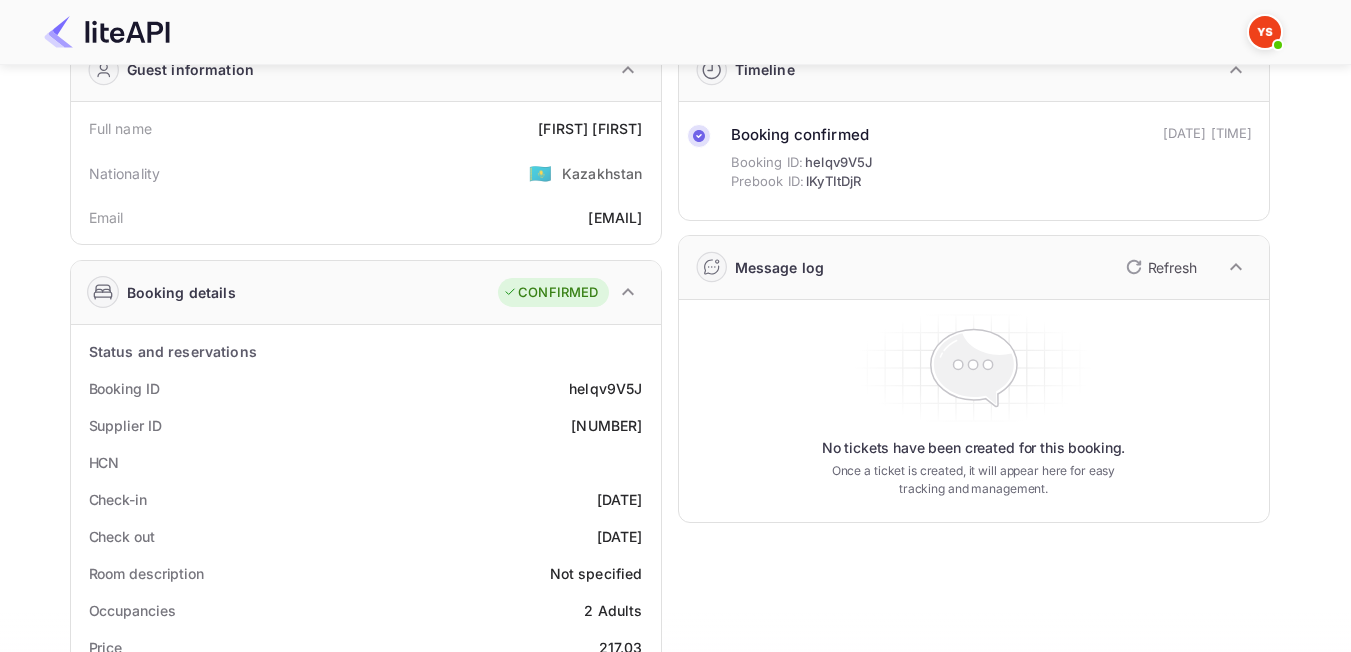 scroll, scrollTop: 0, scrollLeft: 0, axis: both 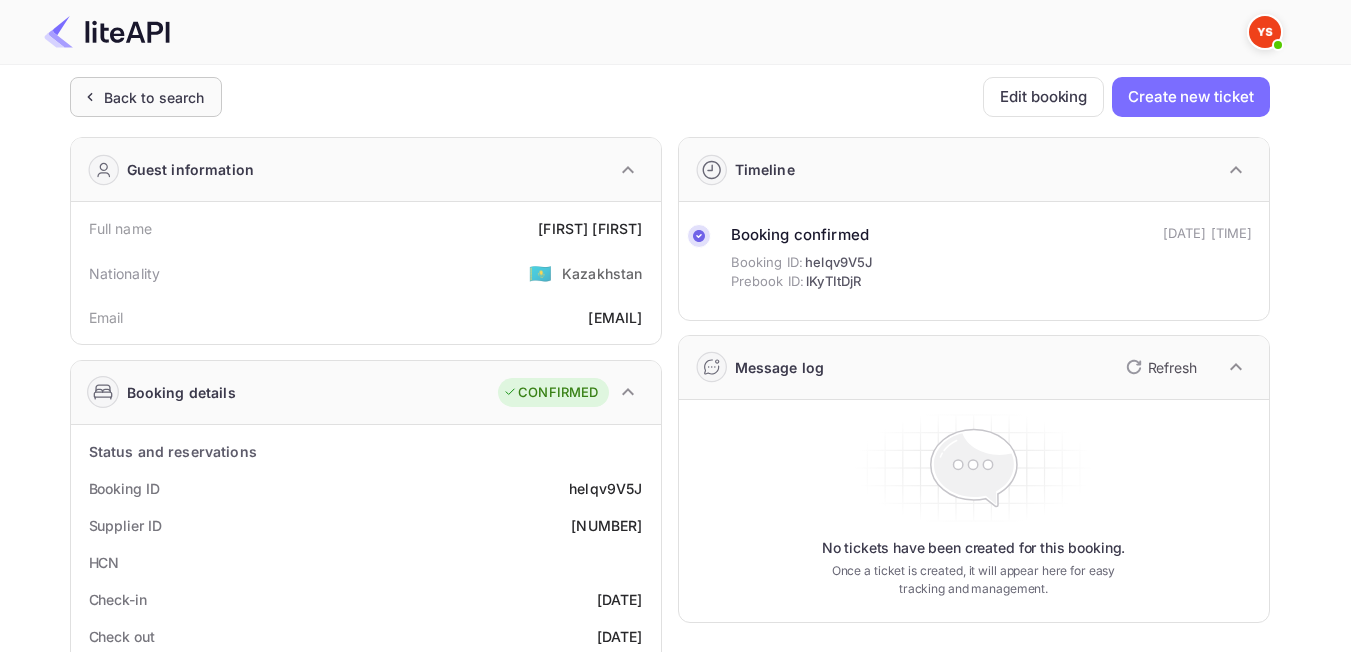click on "Back to search" at bounding box center [146, 97] 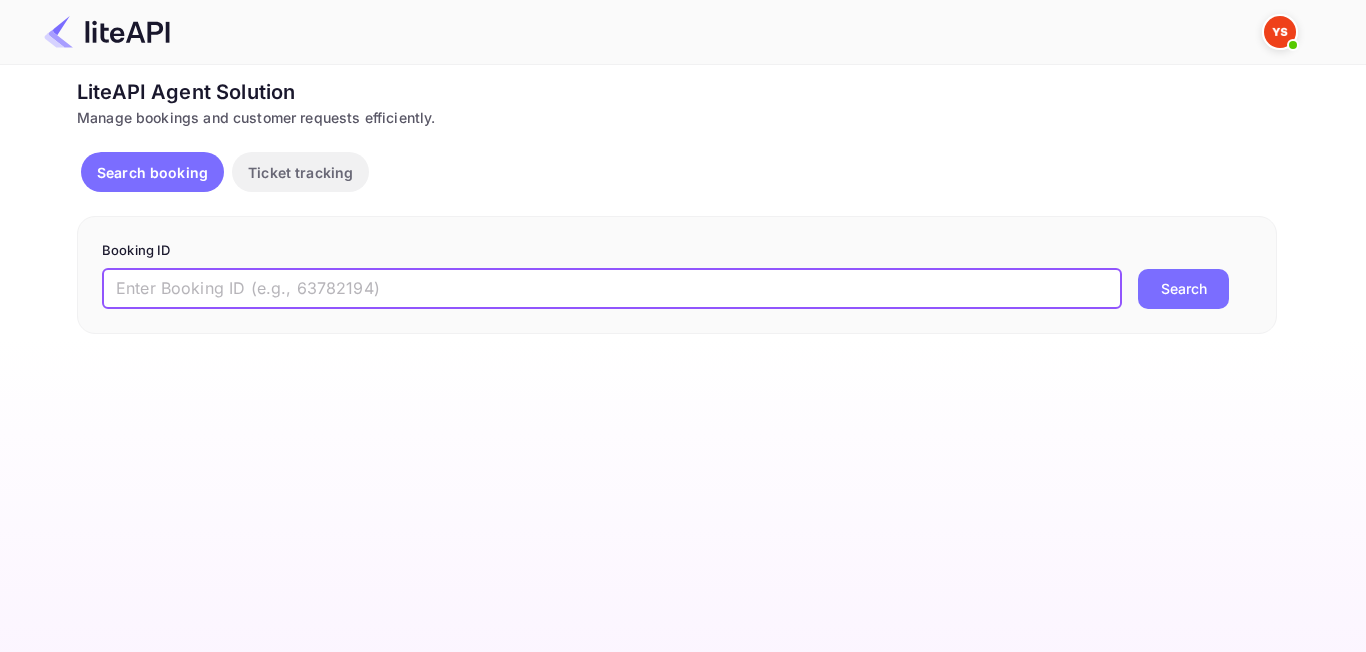 paste on "8509366" 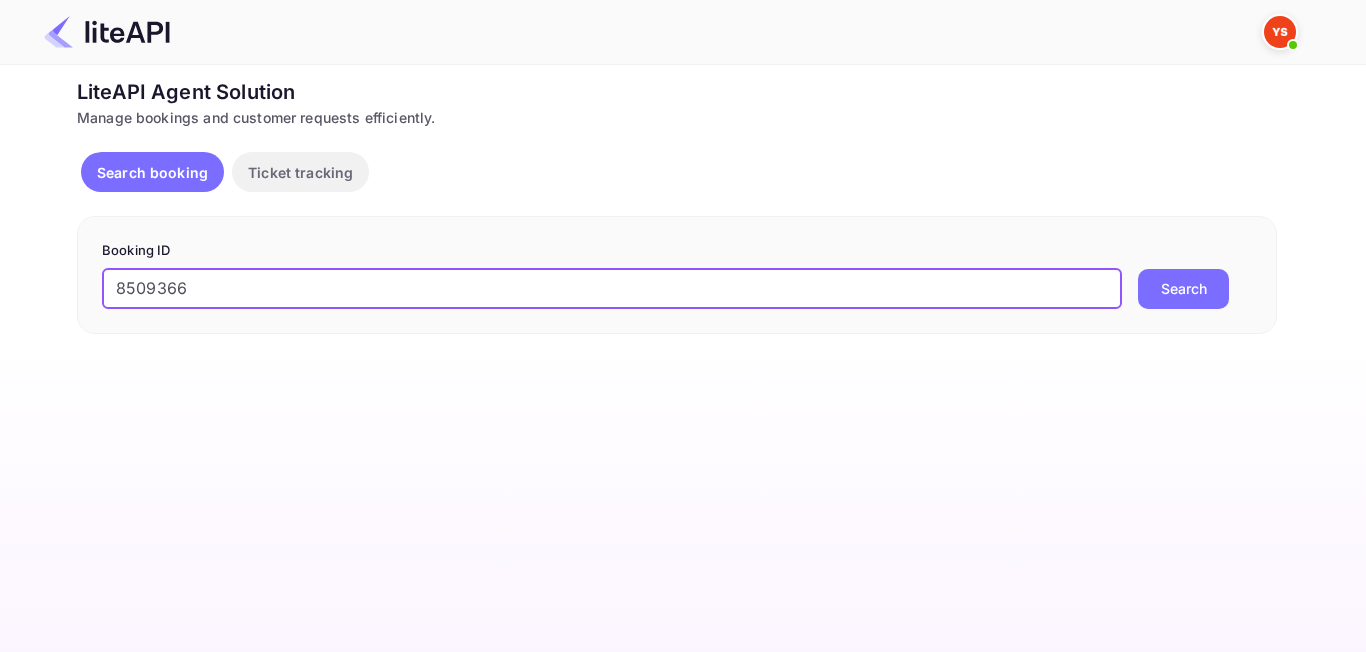 type on "8509366" 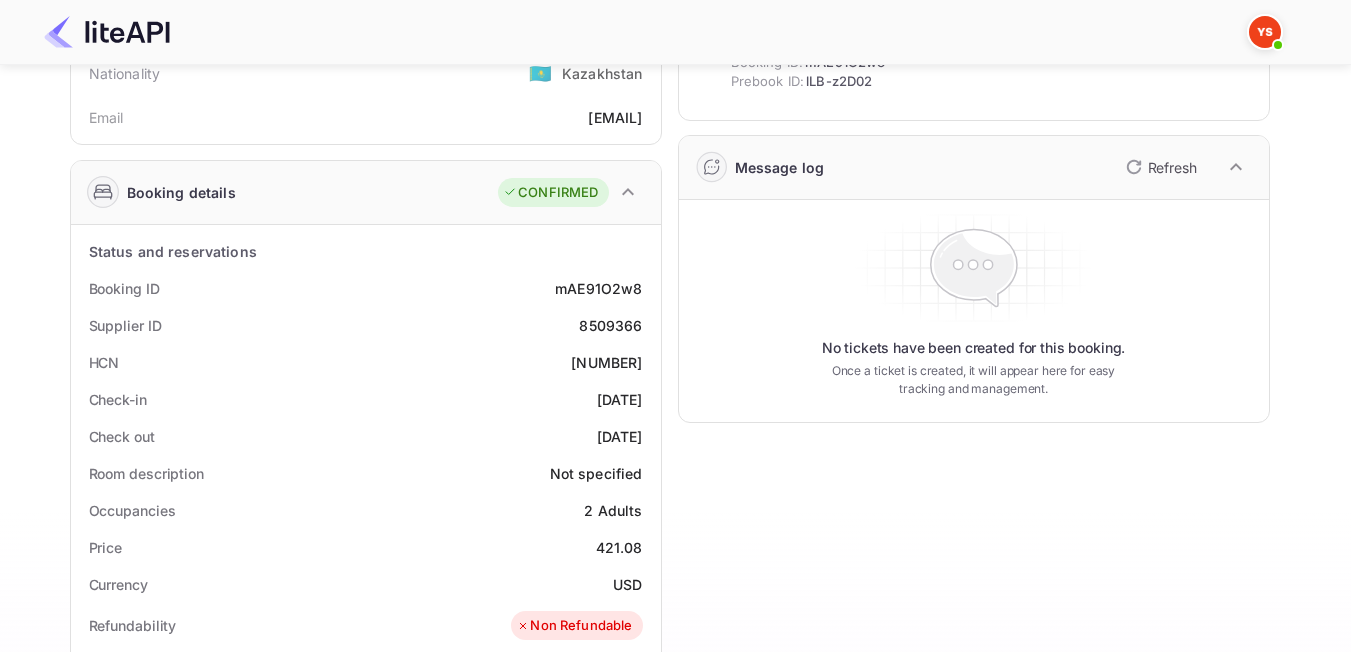 scroll, scrollTop: 0, scrollLeft: 0, axis: both 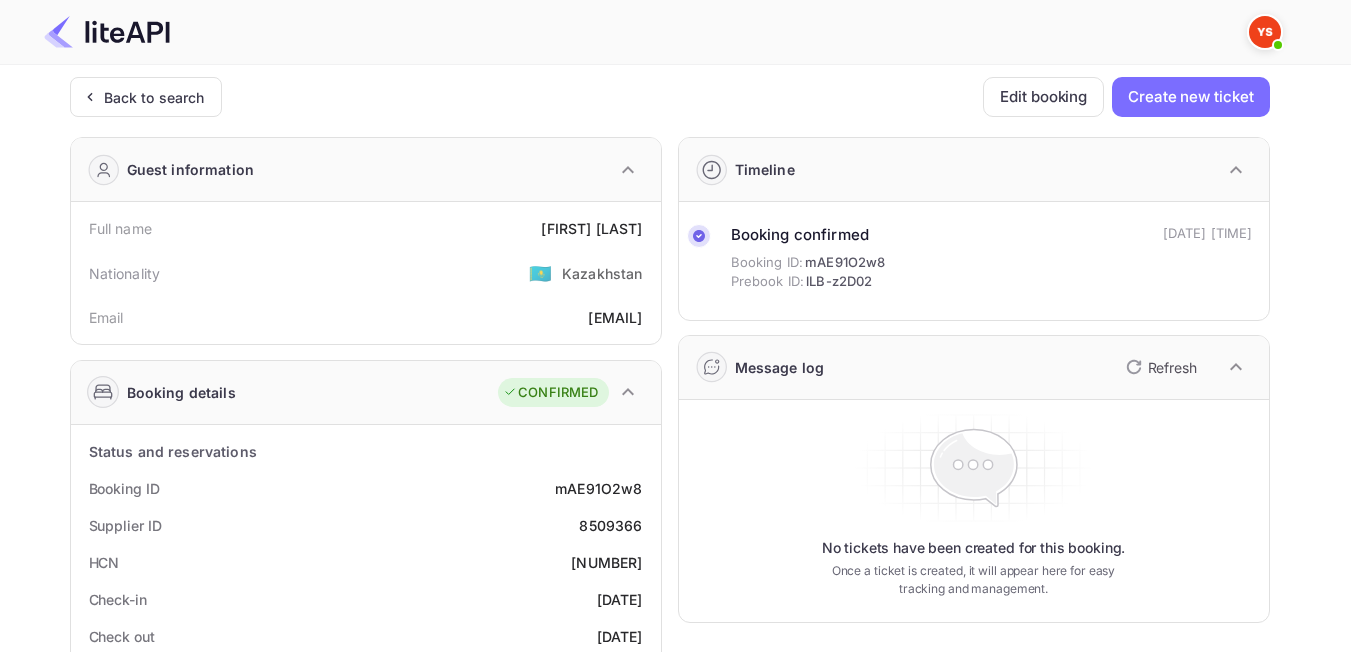 click at bounding box center (107, 32) 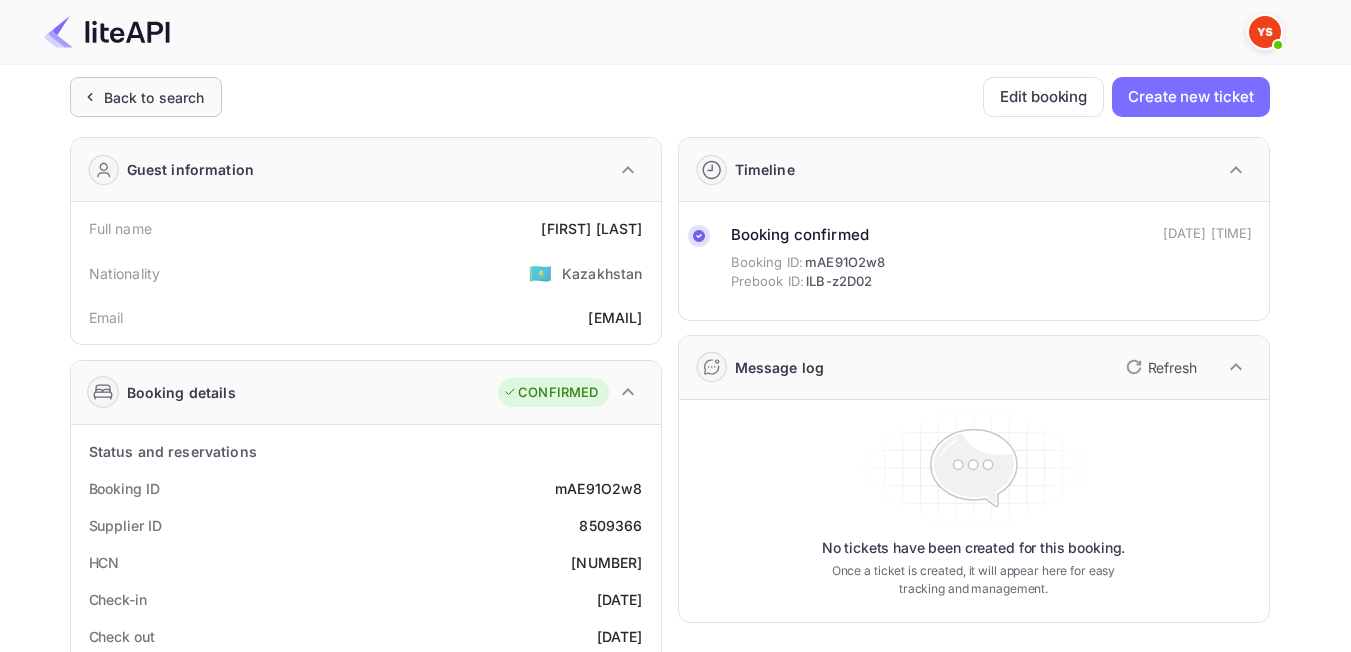 click on "Back to search" at bounding box center [154, 97] 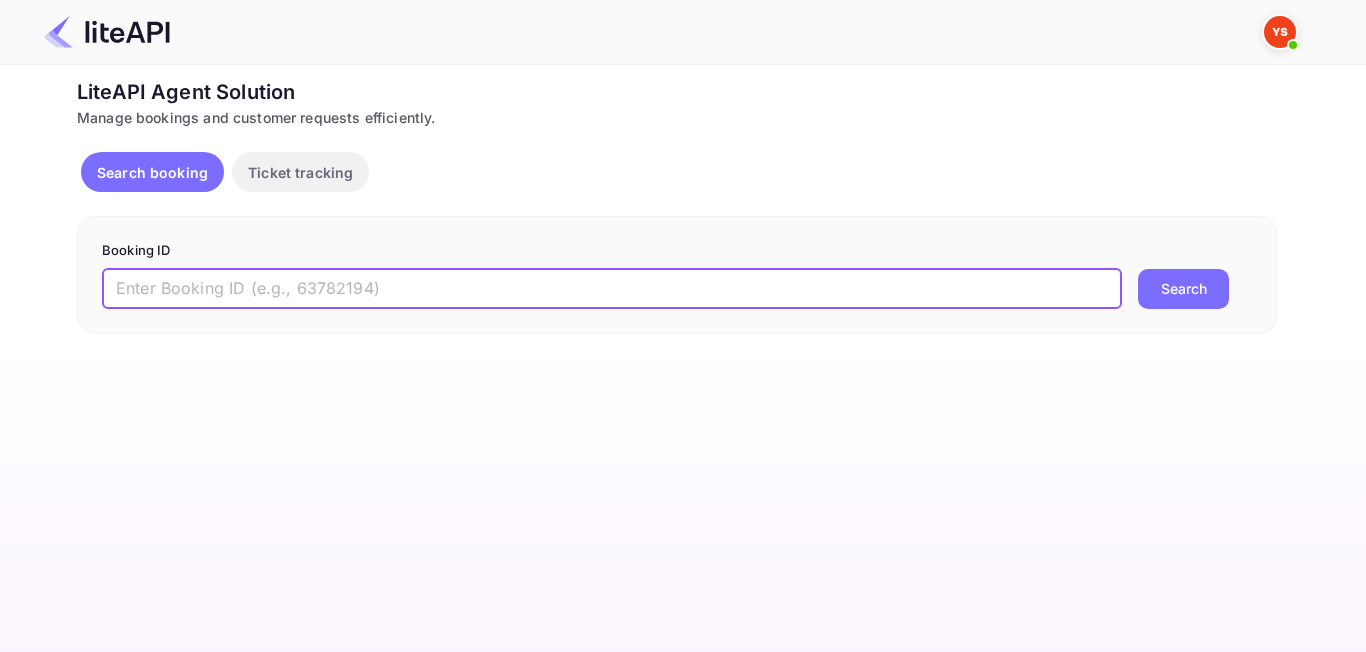 paste on "[NUMBER]" 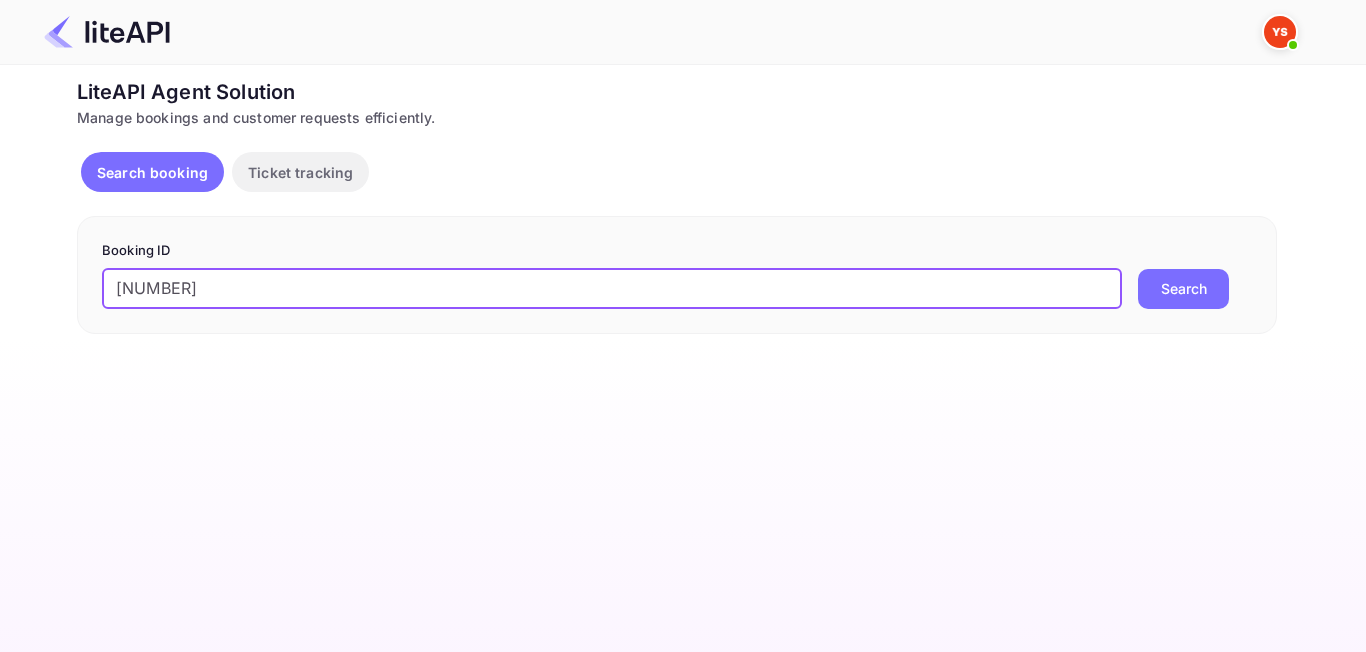 type on "[NUMBER]" 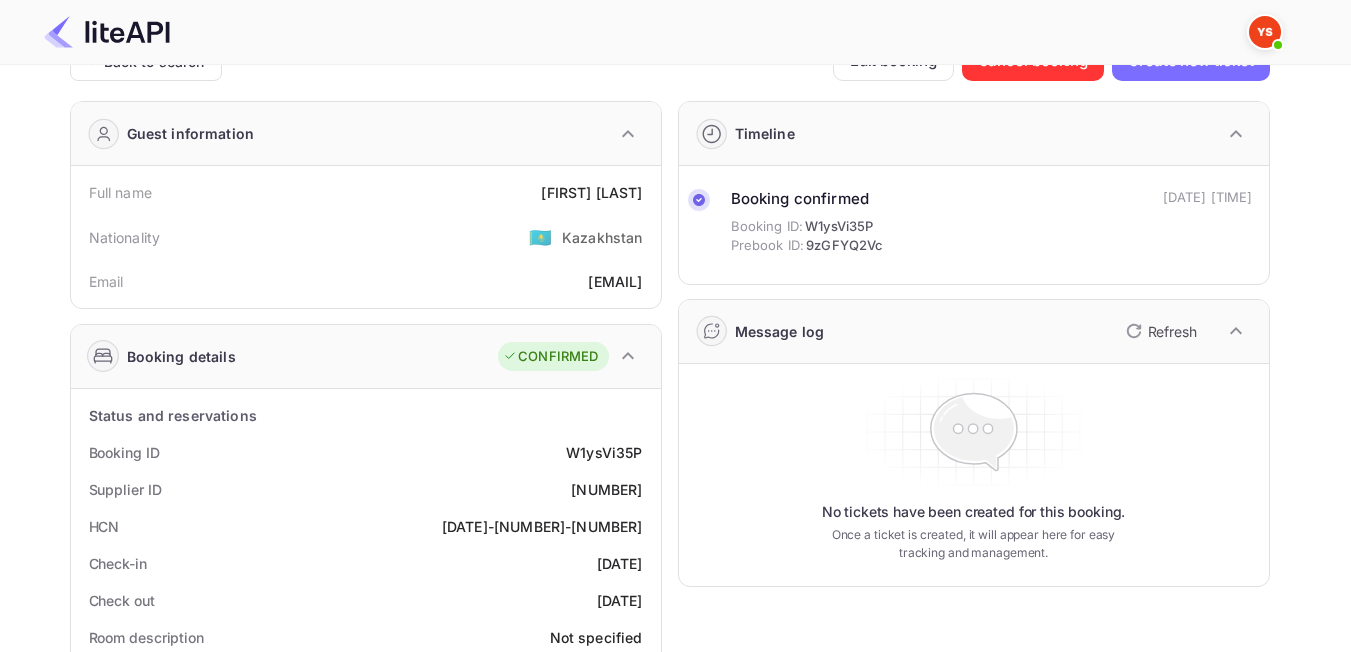 scroll, scrollTop: 0, scrollLeft: 0, axis: both 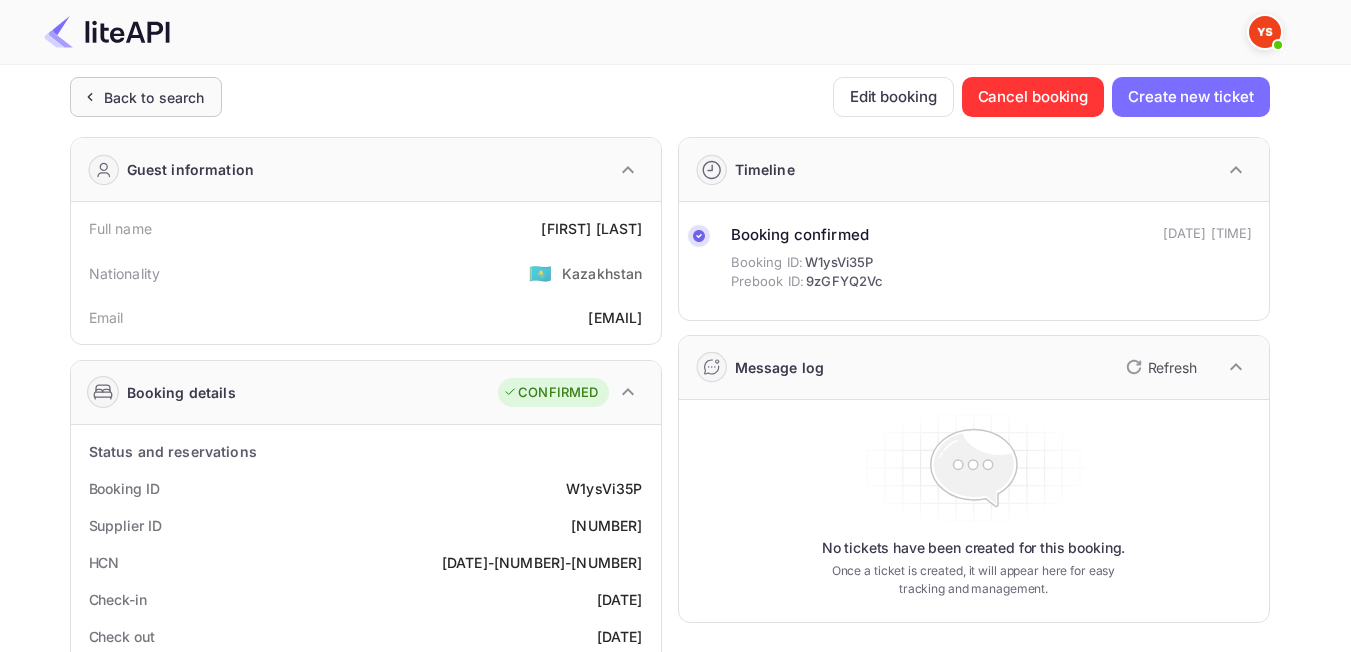click on "Back to search" at bounding box center [154, 97] 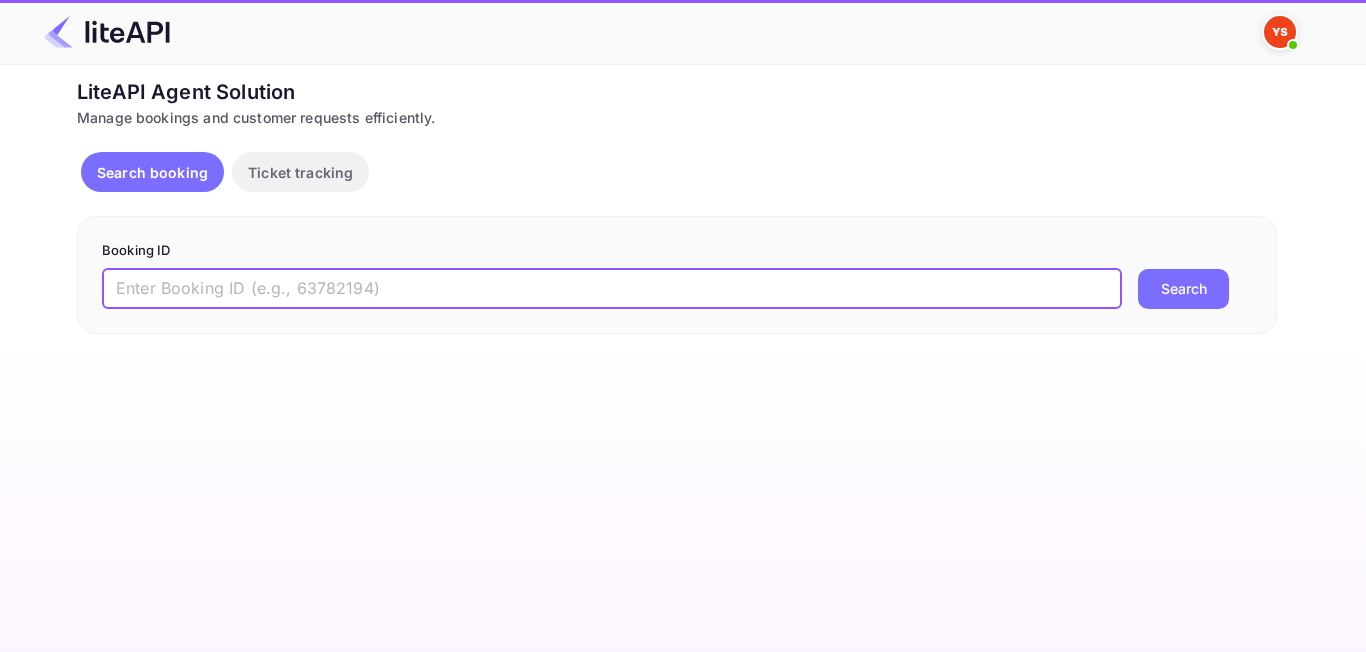 paste on "[NUMBER]" 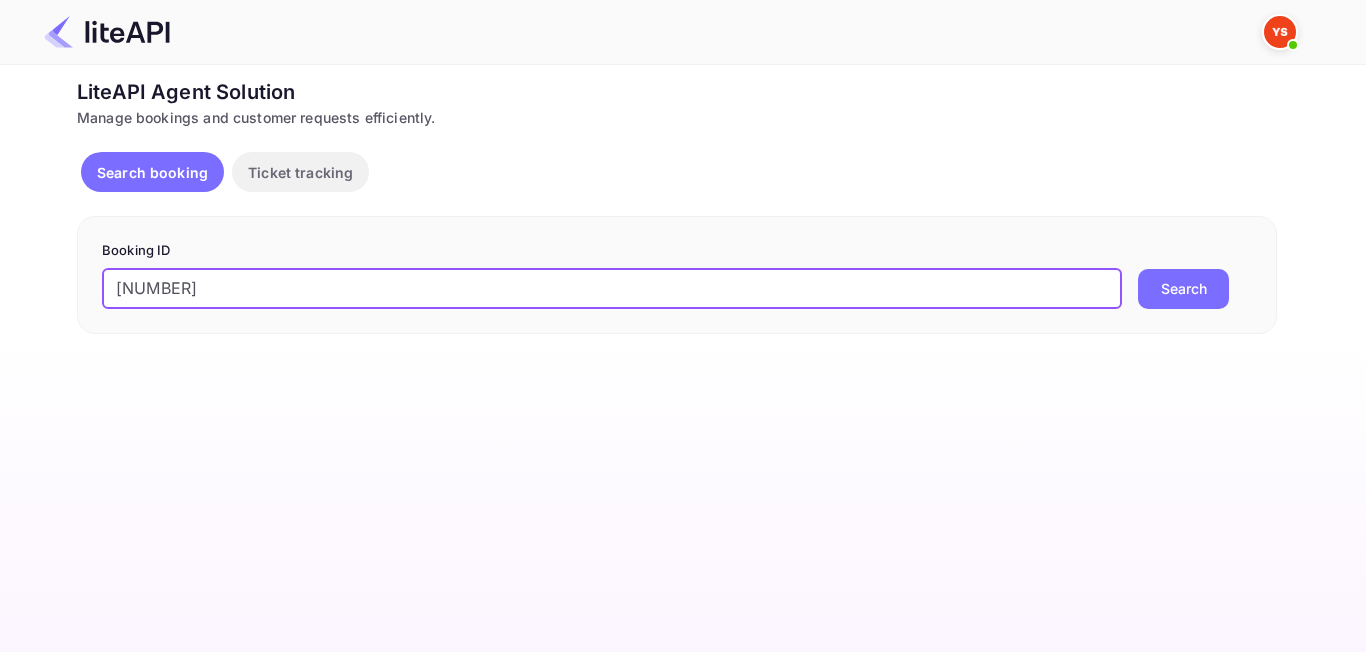 type on "[NUMBER]" 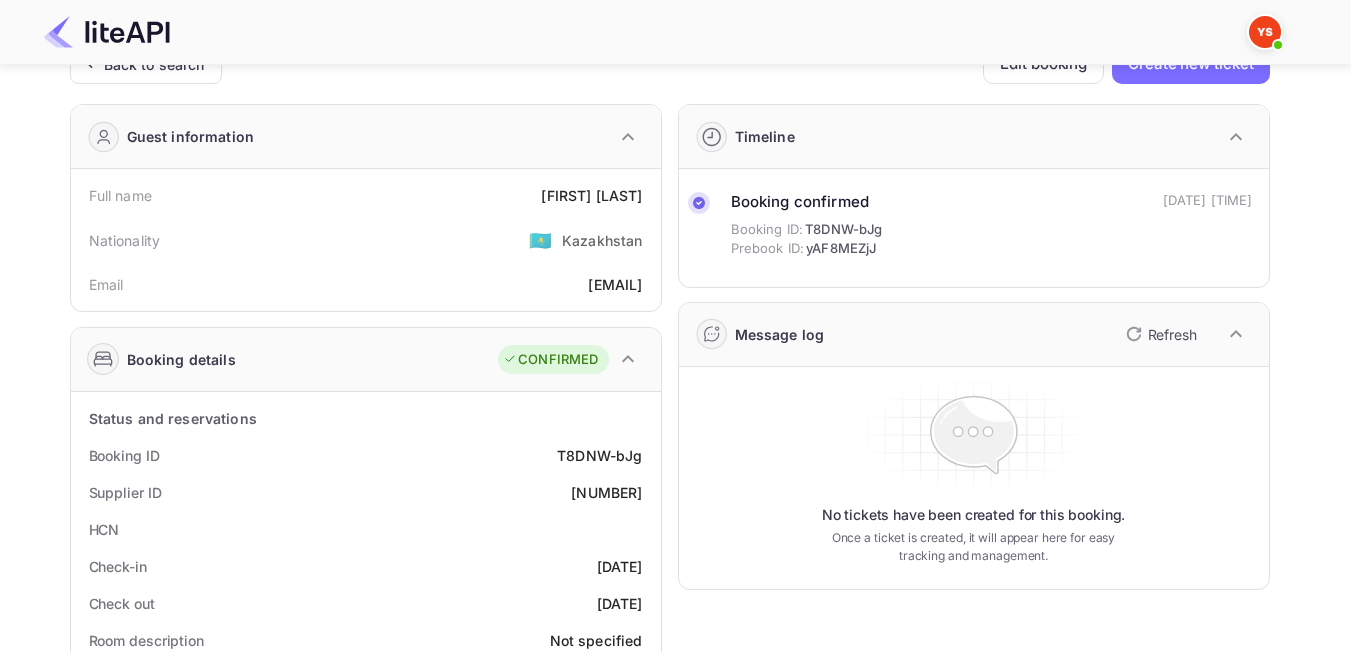 scroll, scrollTop: 0, scrollLeft: 0, axis: both 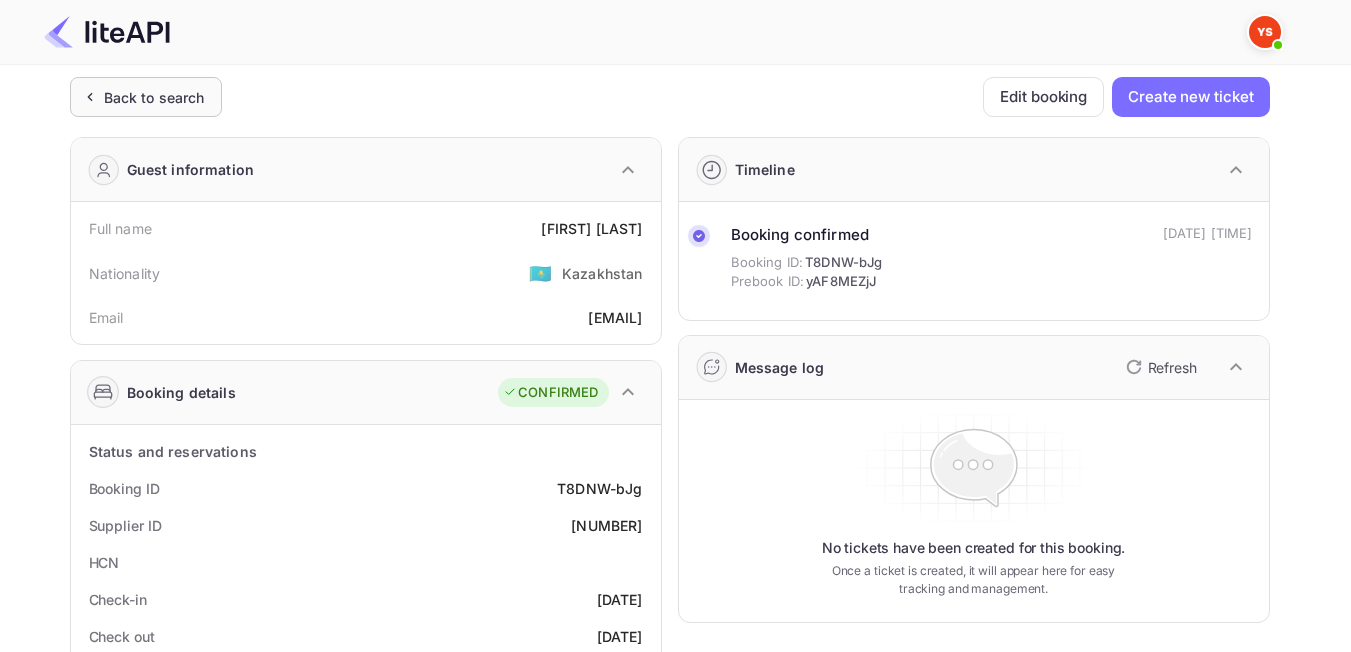 click on "Back to search" at bounding box center (154, 97) 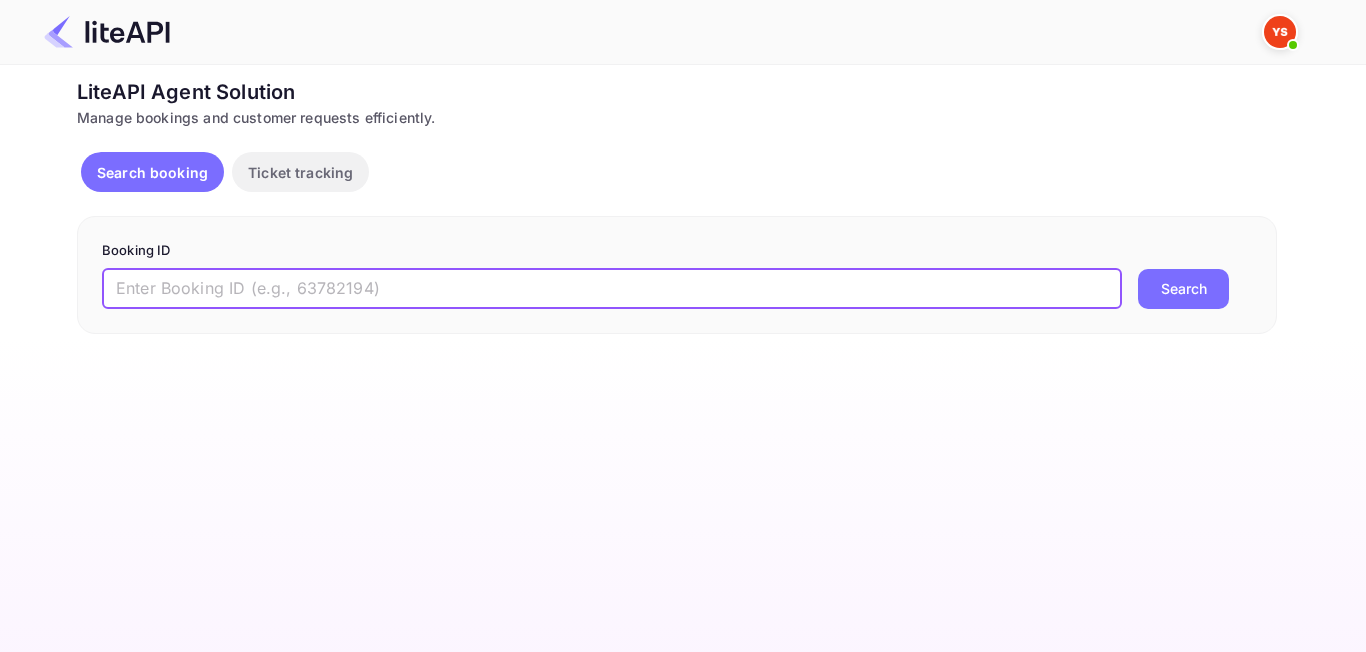 paste on "[NUMBER]" 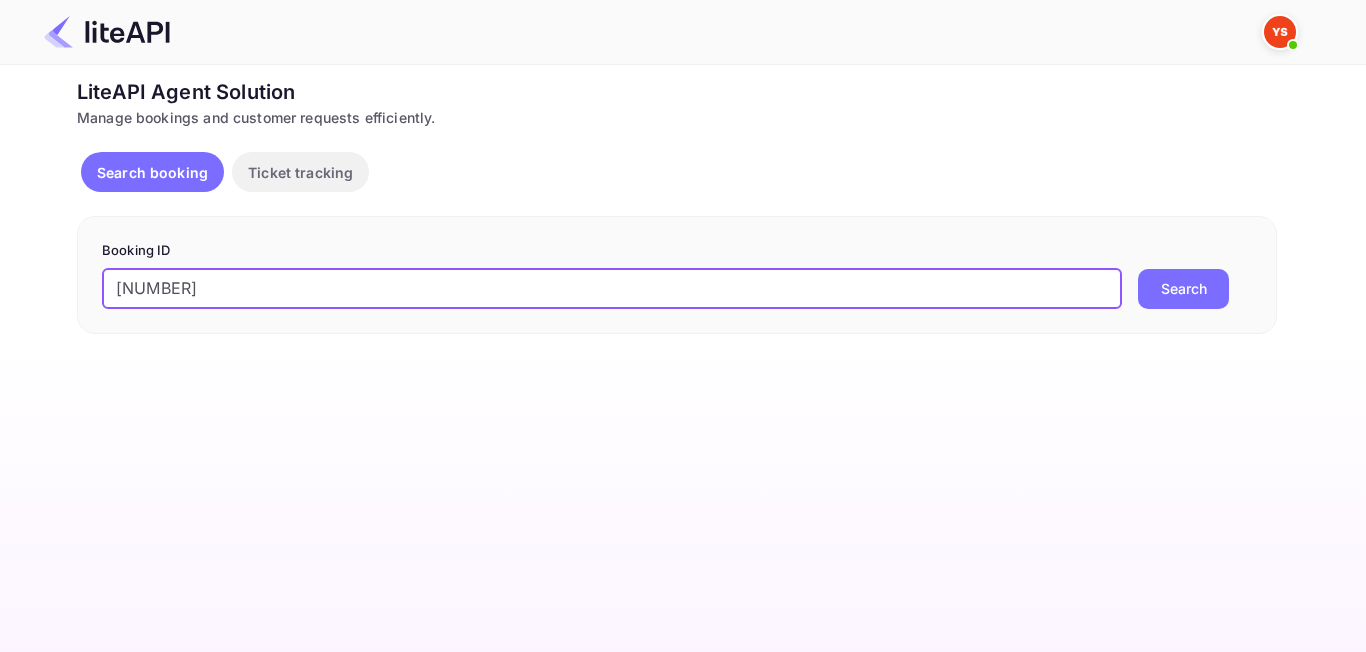 type on "[NUMBER]" 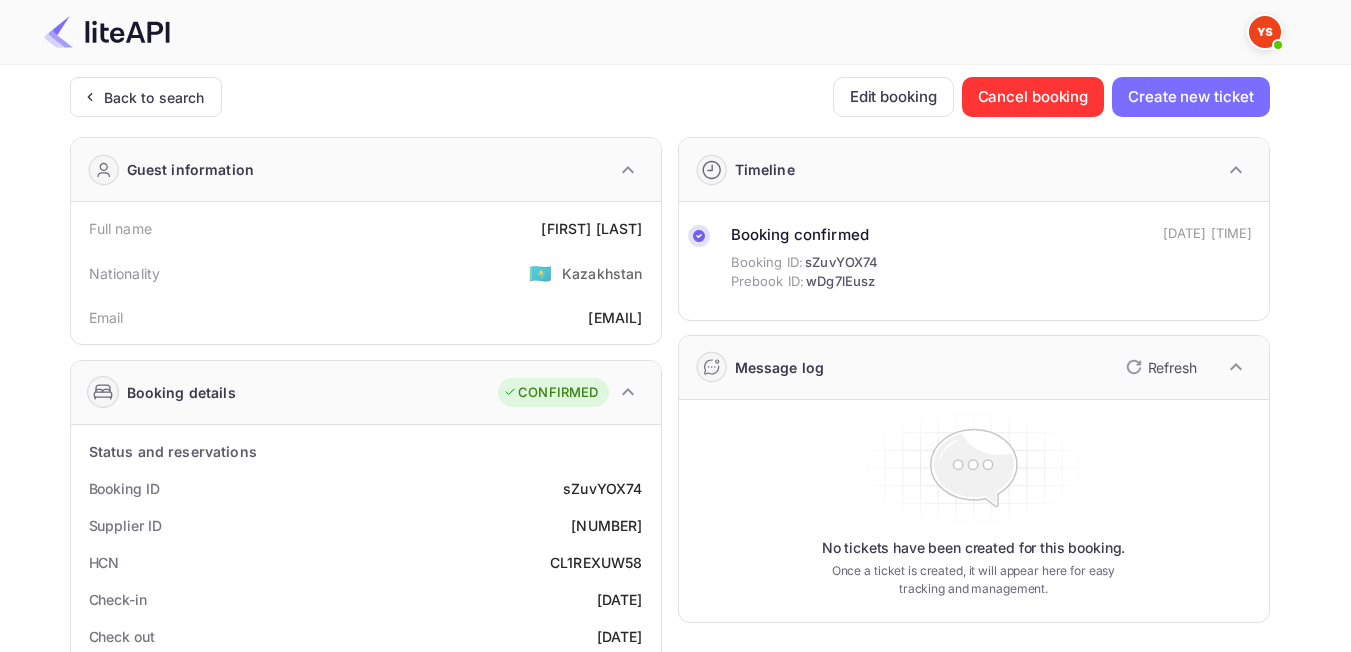 drag, startPoint x: 468, startPoint y: 230, endPoint x: 640, endPoint y: 230, distance: 172 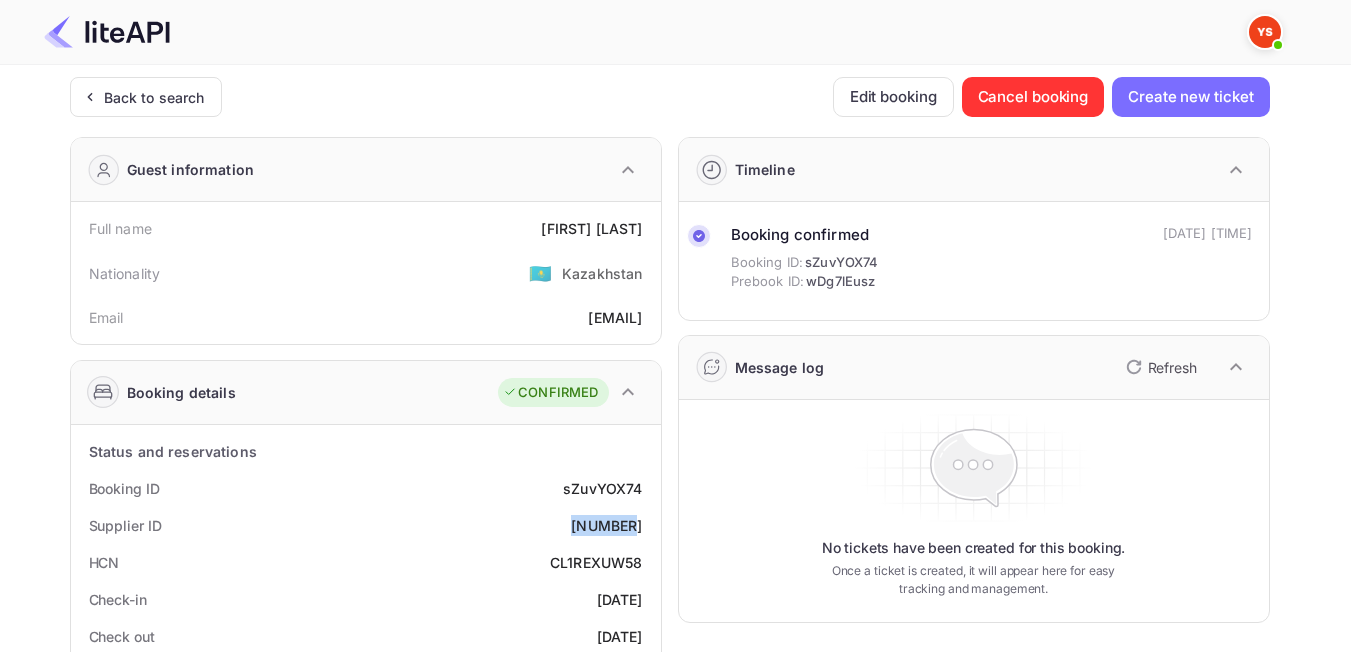 drag, startPoint x: 648, startPoint y: 525, endPoint x: 571, endPoint y: 525, distance: 77 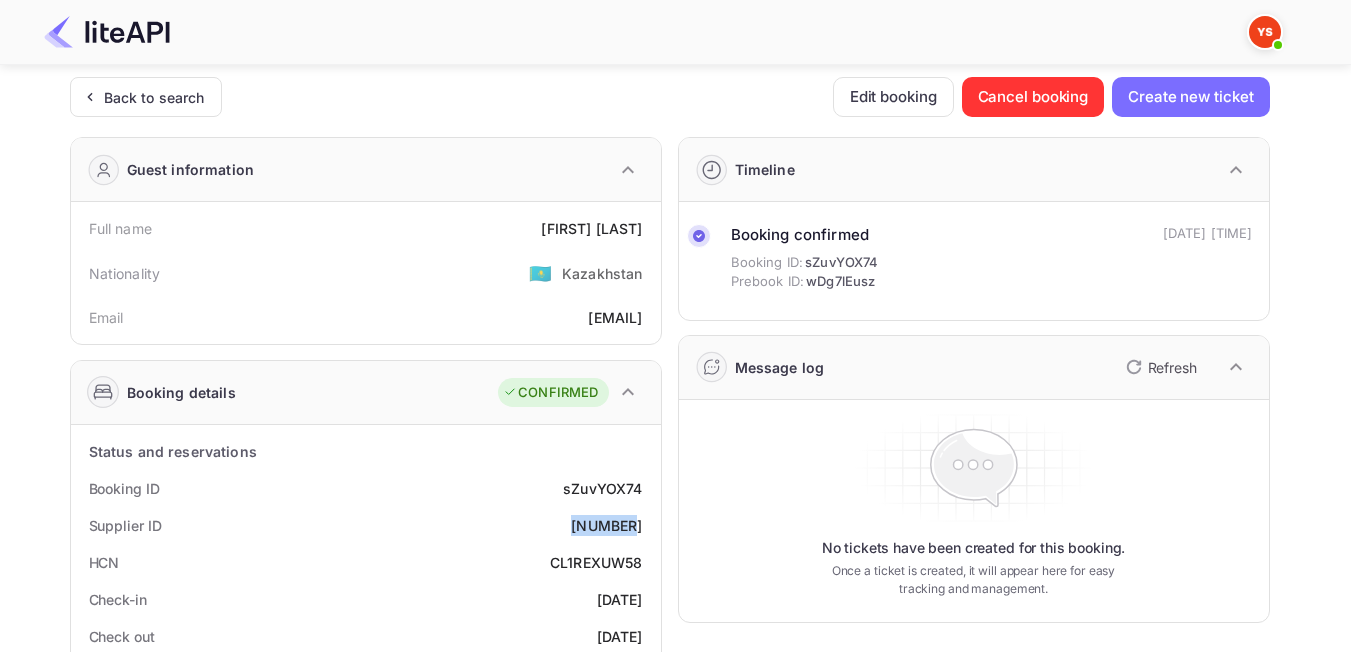 scroll, scrollTop: 300, scrollLeft: 0, axis: vertical 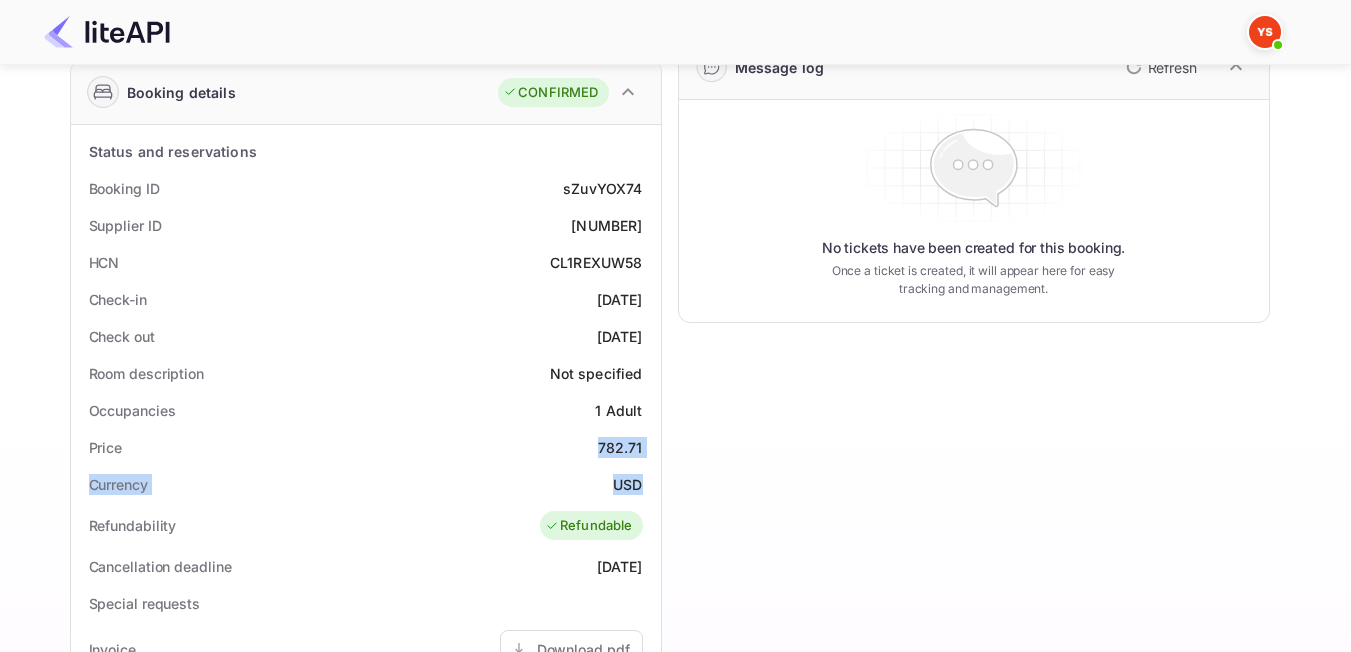 drag, startPoint x: 599, startPoint y: 455, endPoint x: 645, endPoint y: 478, distance: 51.42956 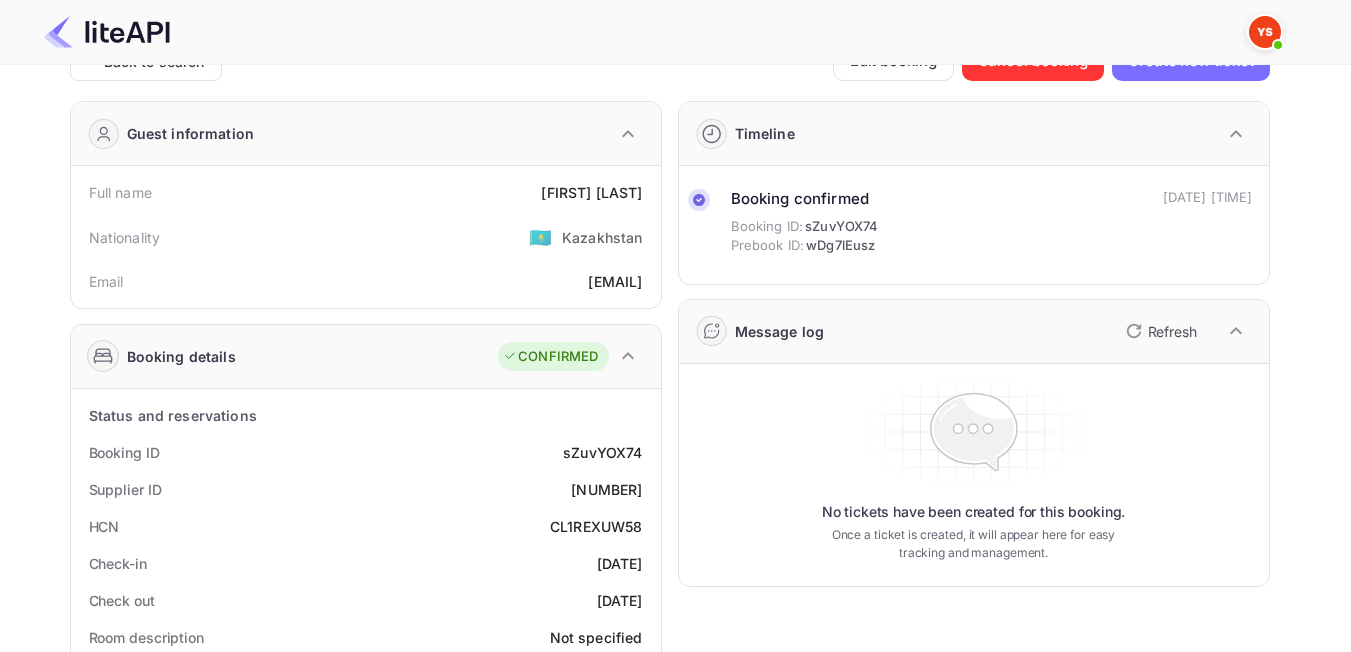 scroll, scrollTop: 0, scrollLeft: 0, axis: both 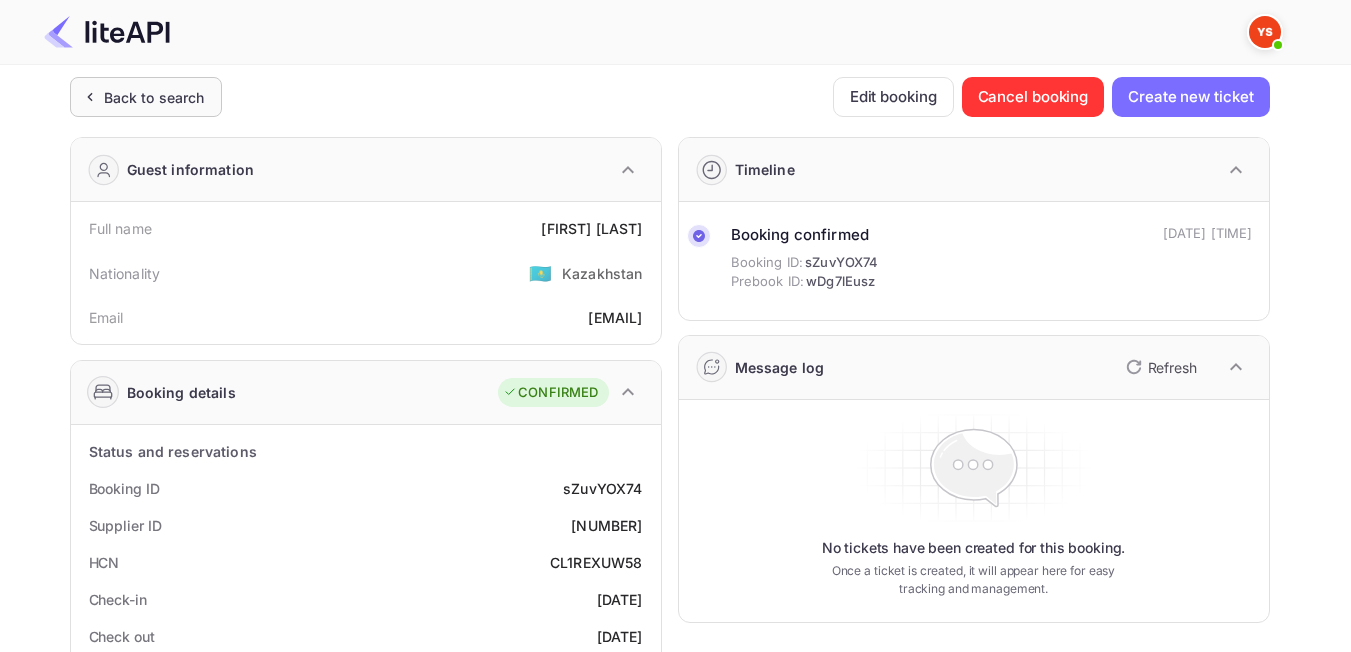 click on "Back to search" at bounding box center (146, 97) 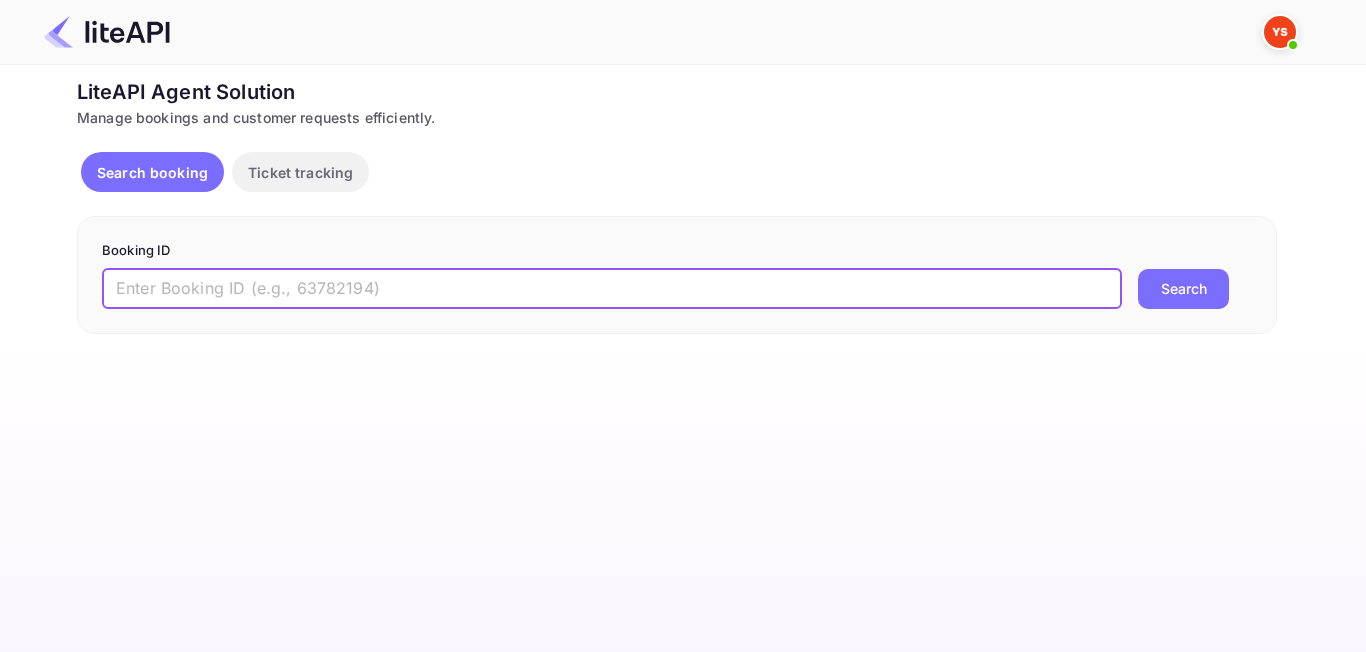 paste on "[NUMBER]" 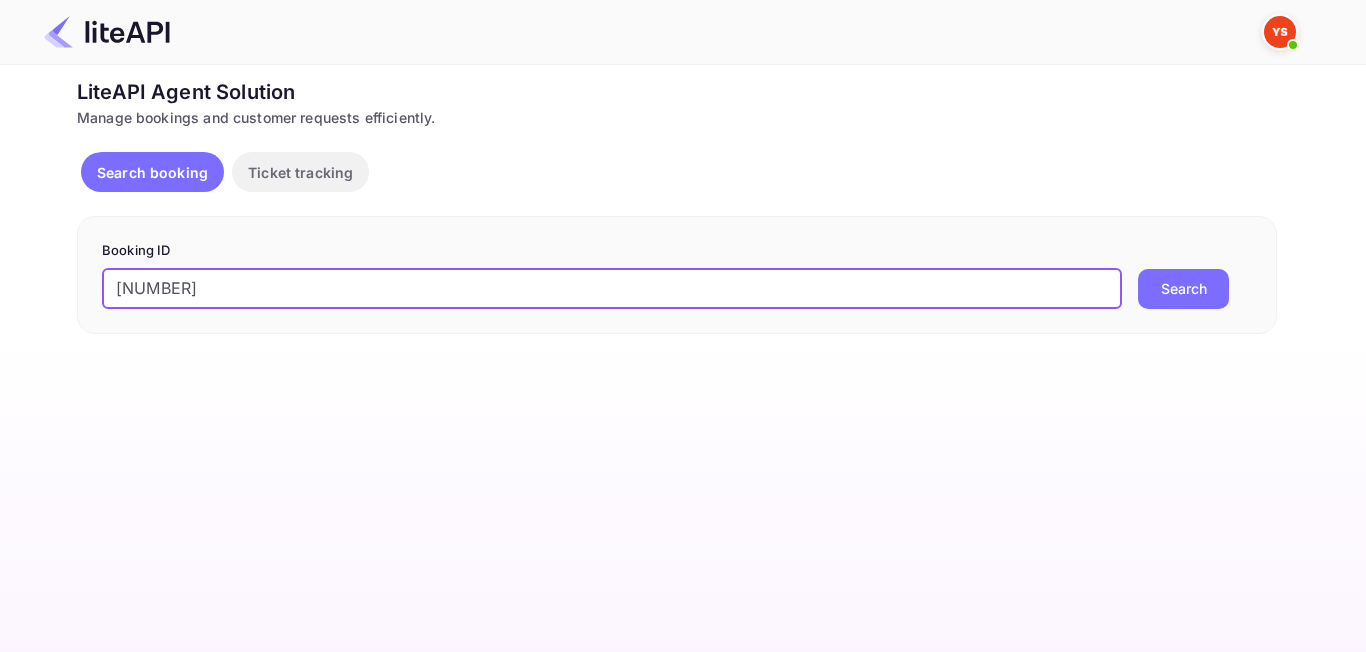 type on "[NUMBER]" 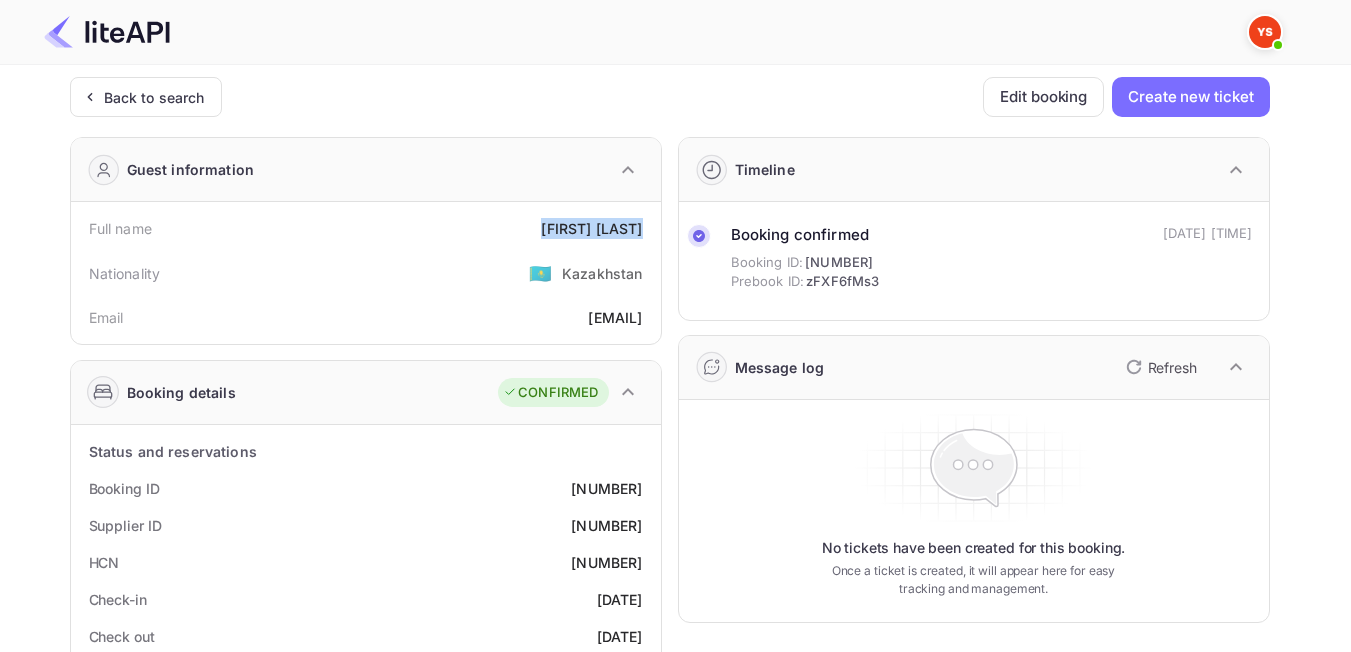 drag, startPoint x: 621, startPoint y: 226, endPoint x: 542, endPoint y: 224, distance: 79.025314 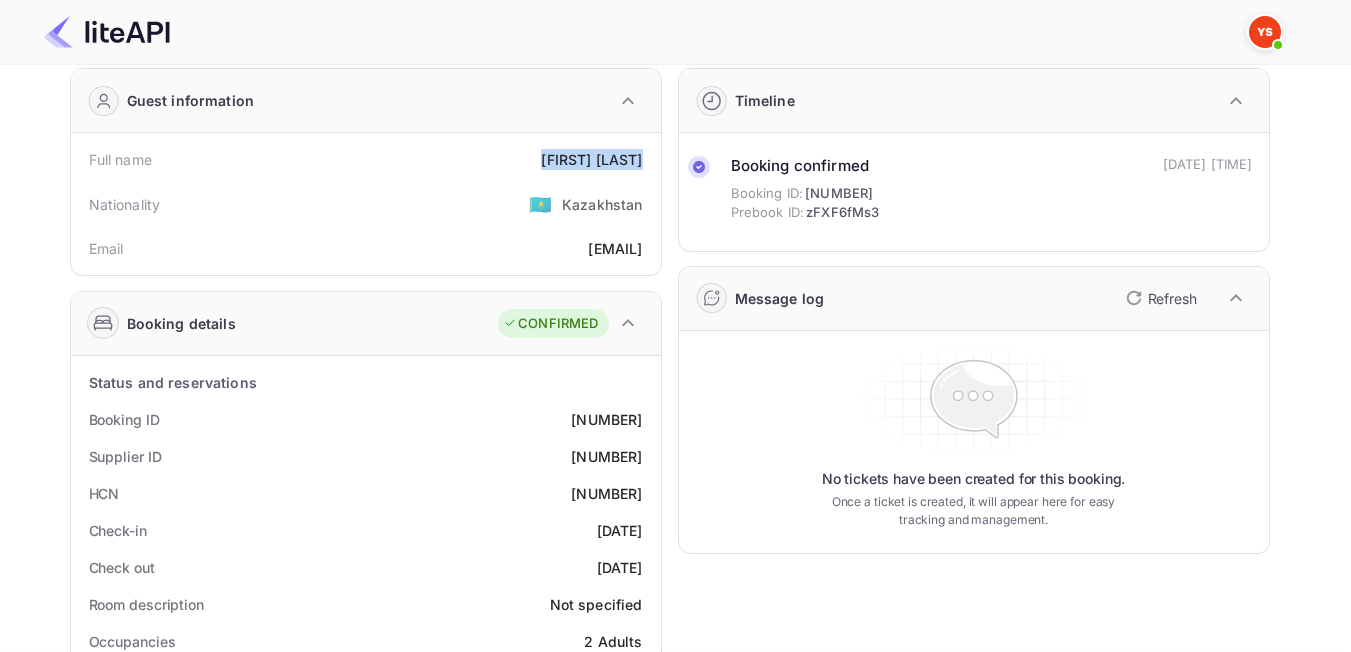scroll, scrollTop: 100, scrollLeft: 0, axis: vertical 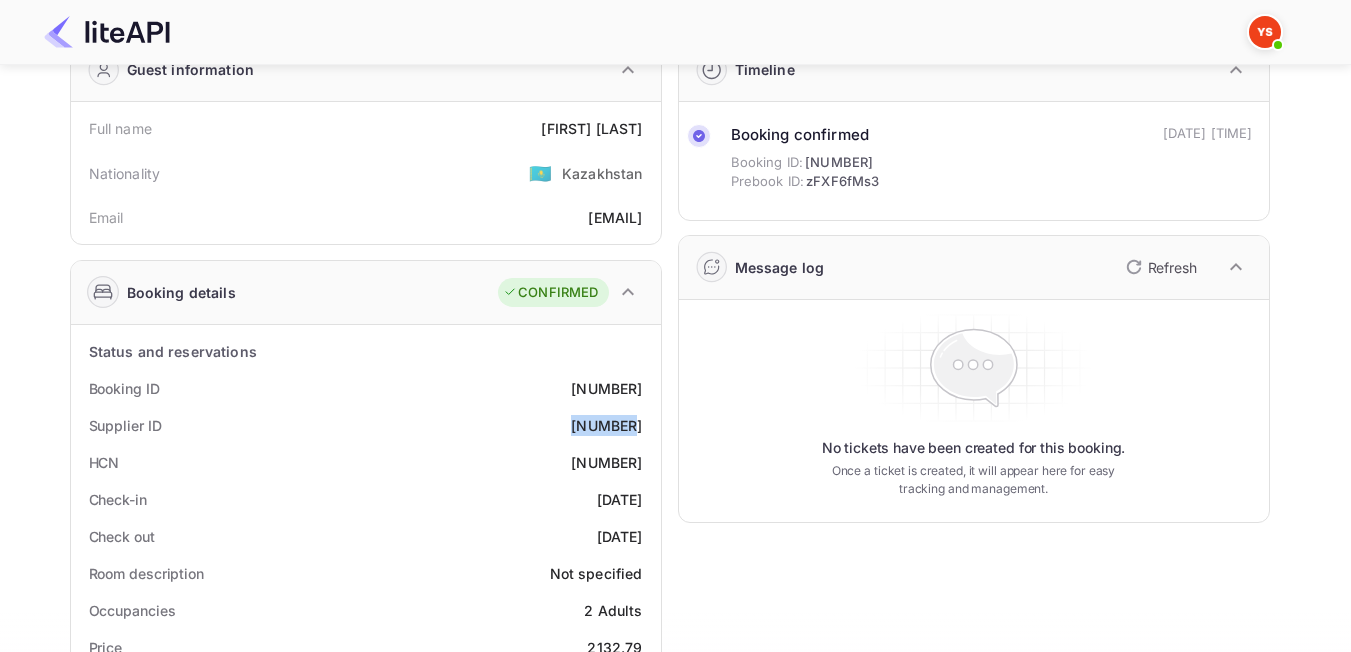 drag, startPoint x: 651, startPoint y: 426, endPoint x: 559, endPoint y: 427, distance: 92.00543 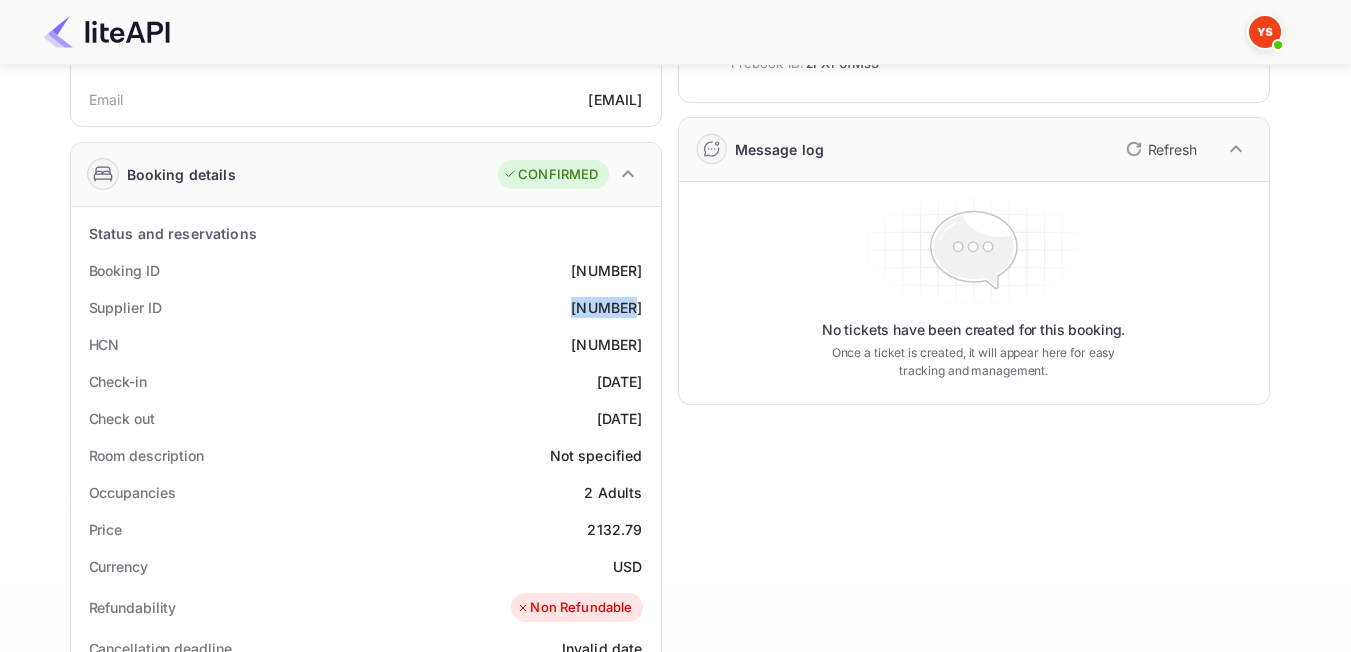 scroll, scrollTop: 300, scrollLeft: 0, axis: vertical 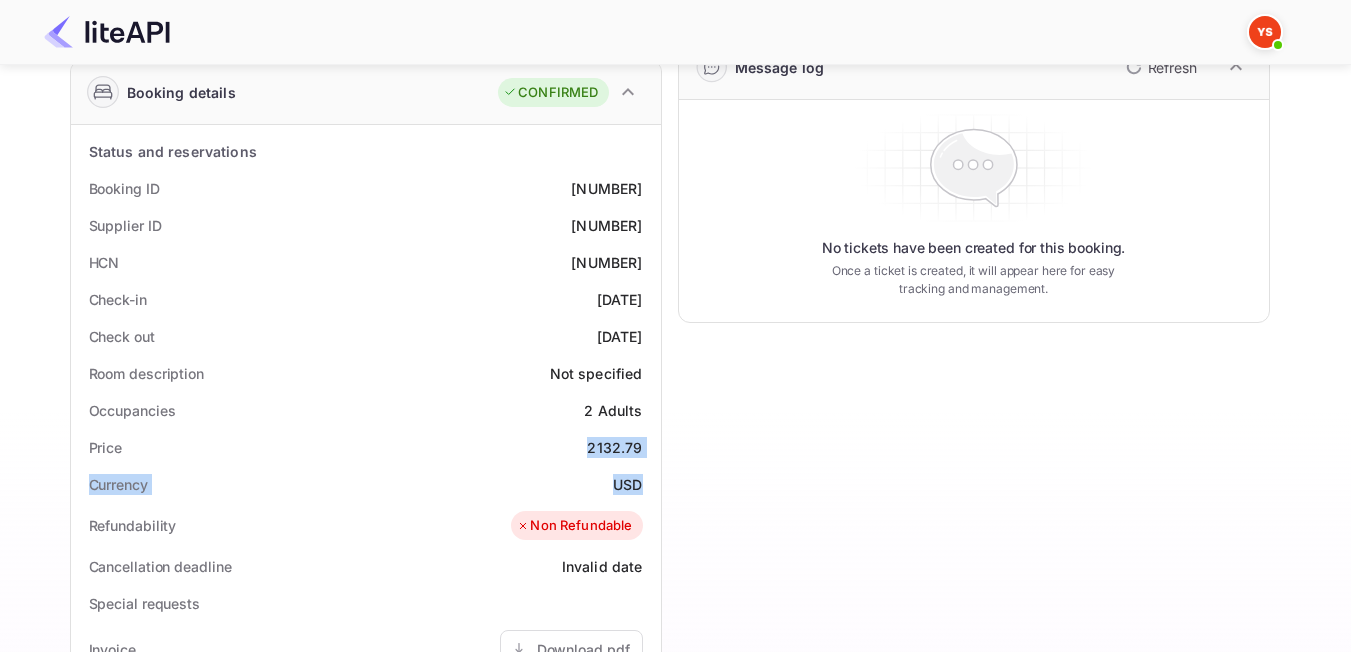 drag, startPoint x: 607, startPoint y: 448, endPoint x: 644, endPoint y: 481, distance: 49.57822 